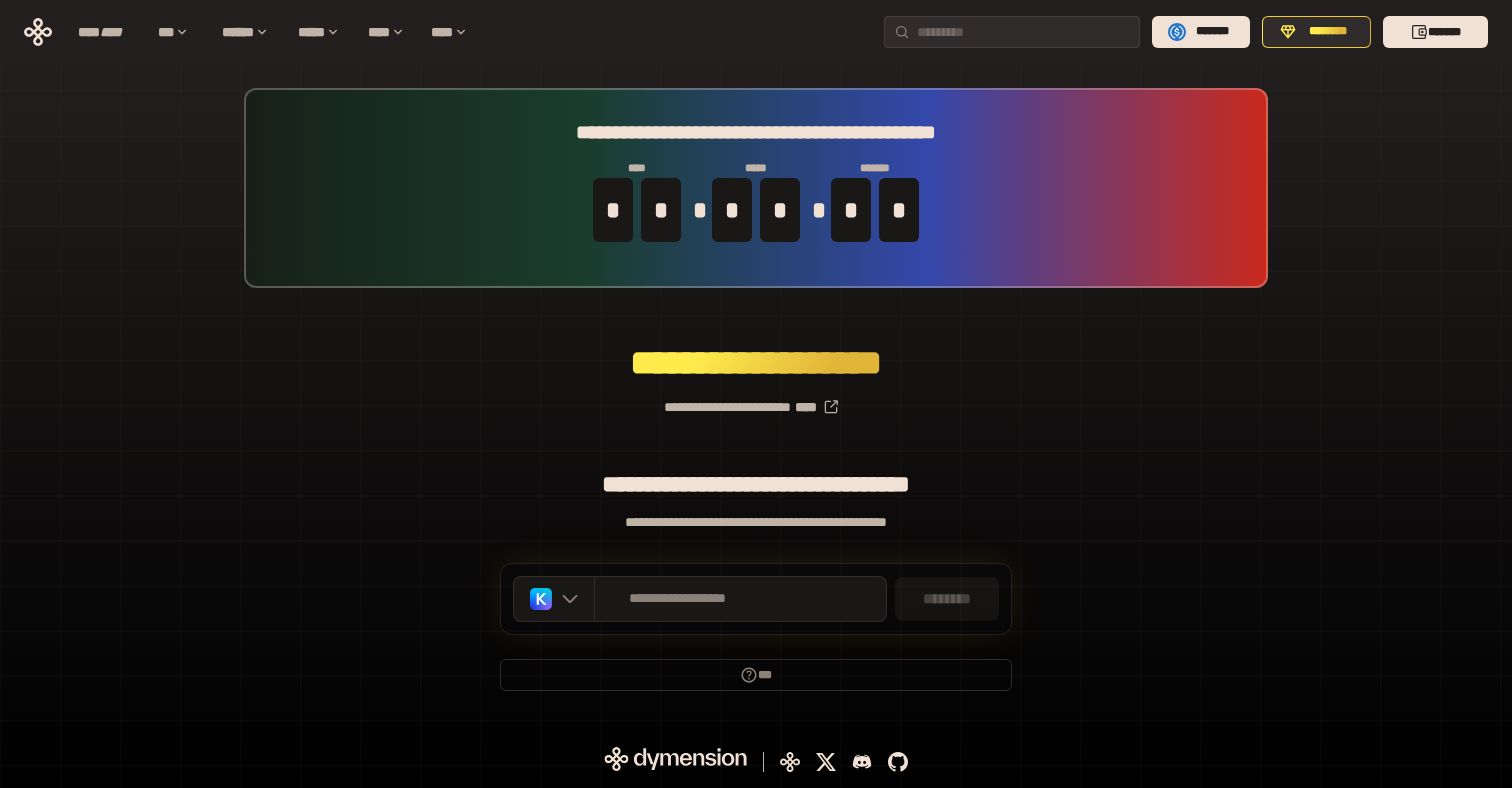 scroll, scrollTop: 0, scrollLeft: 0, axis: both 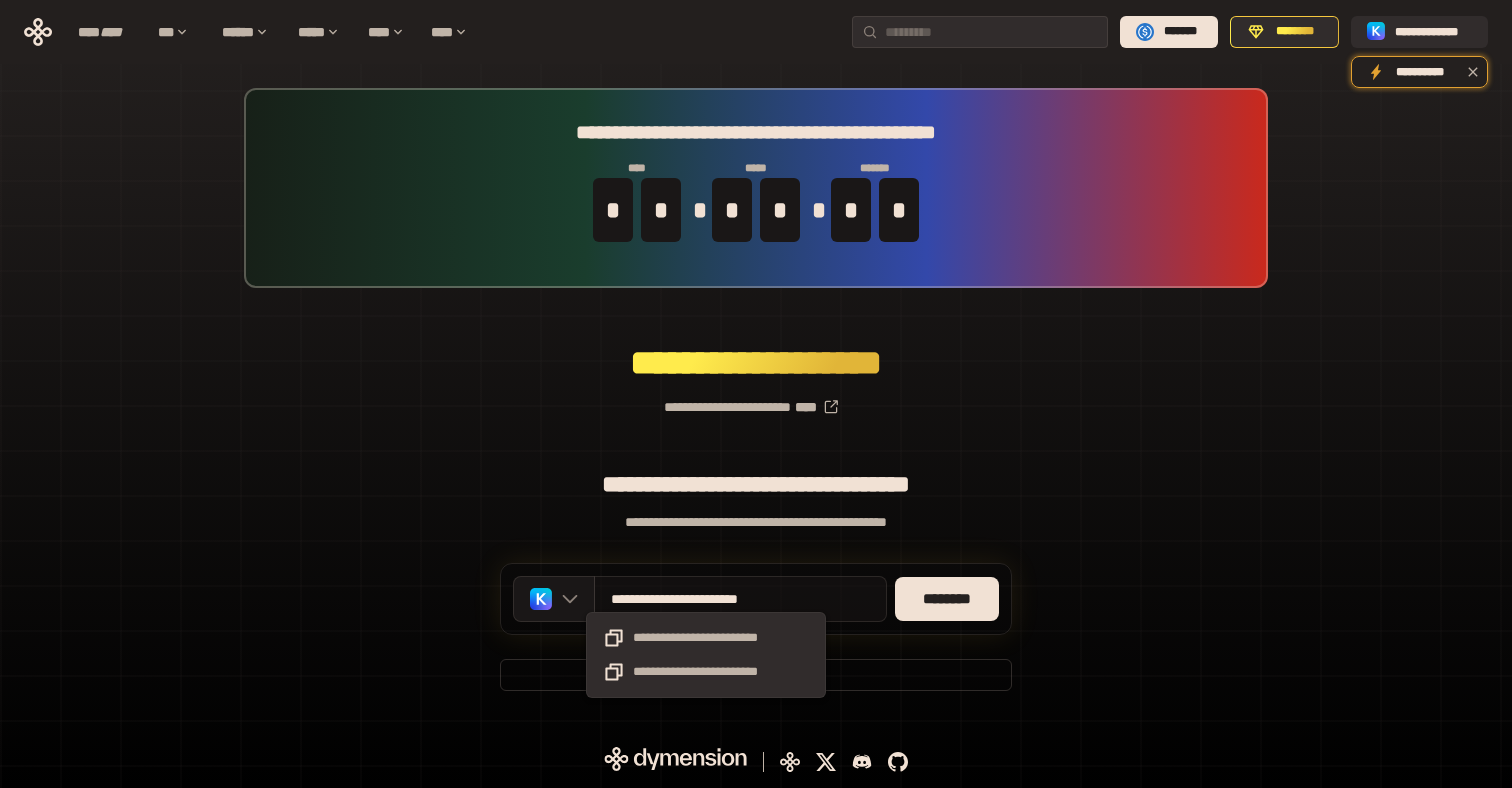 click on "**********" at bounding box center [706, 599] 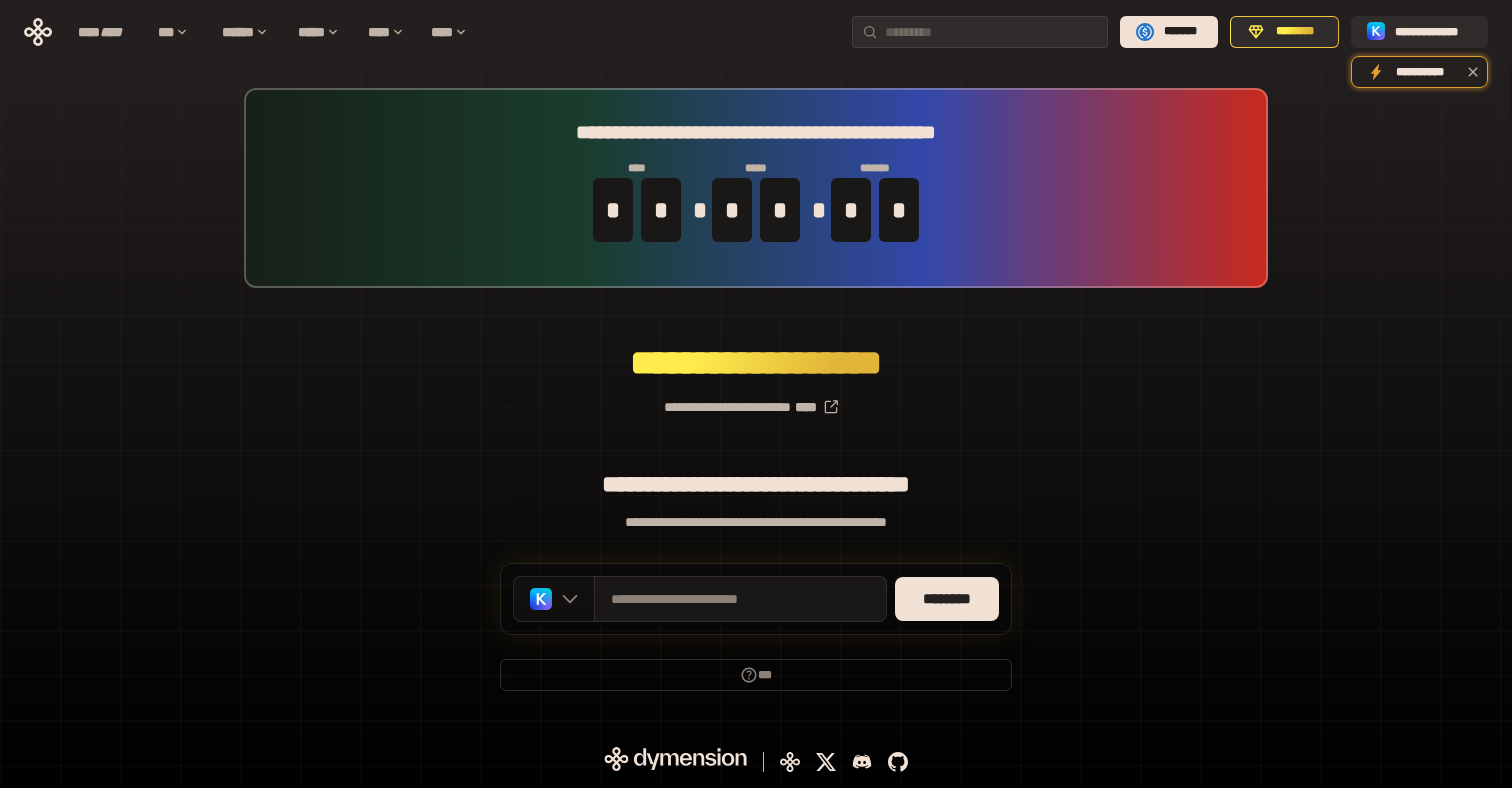 click at bounding box center (565, 599) 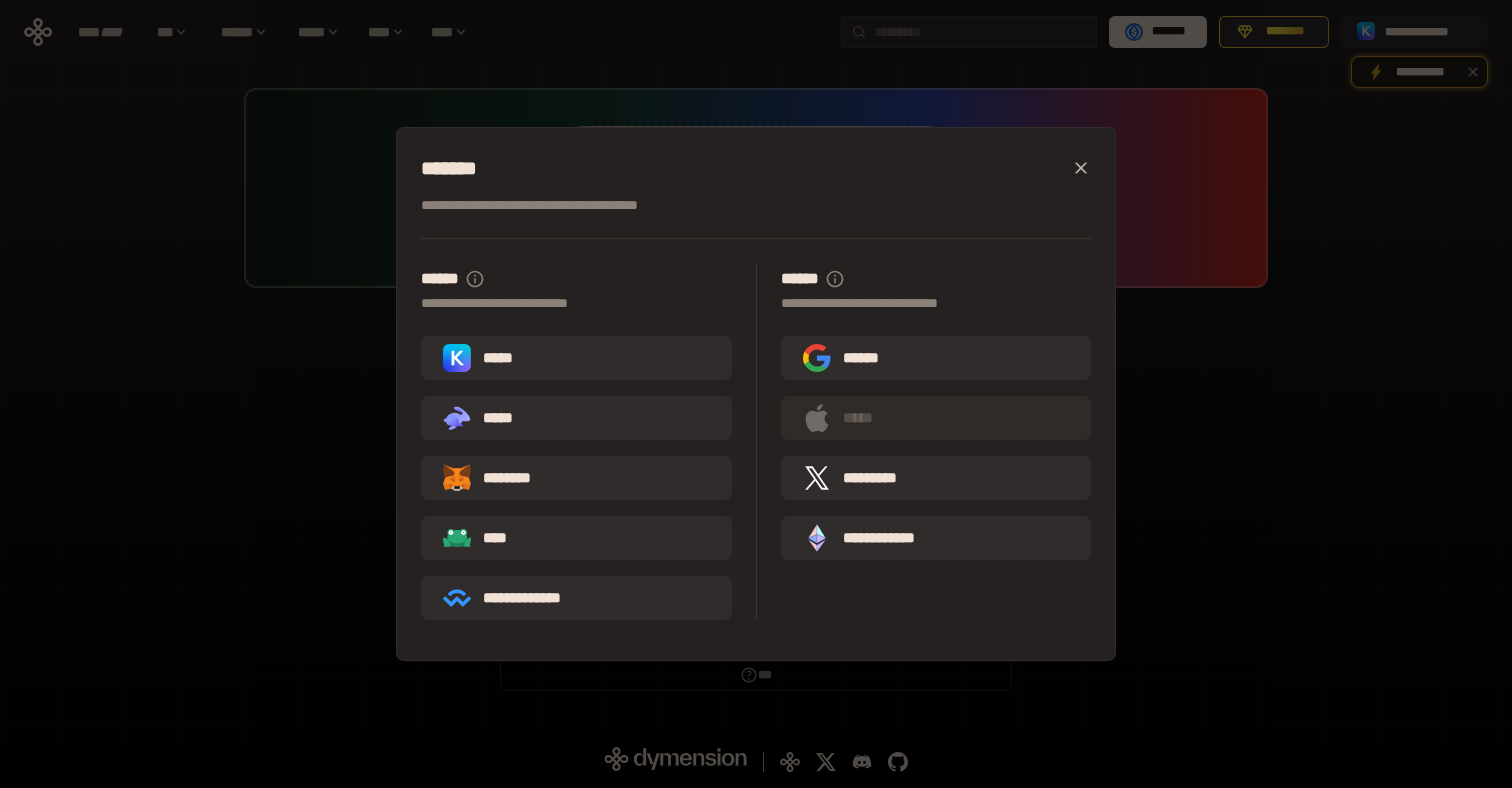 click on "**********" at bounding box center [756, 394] 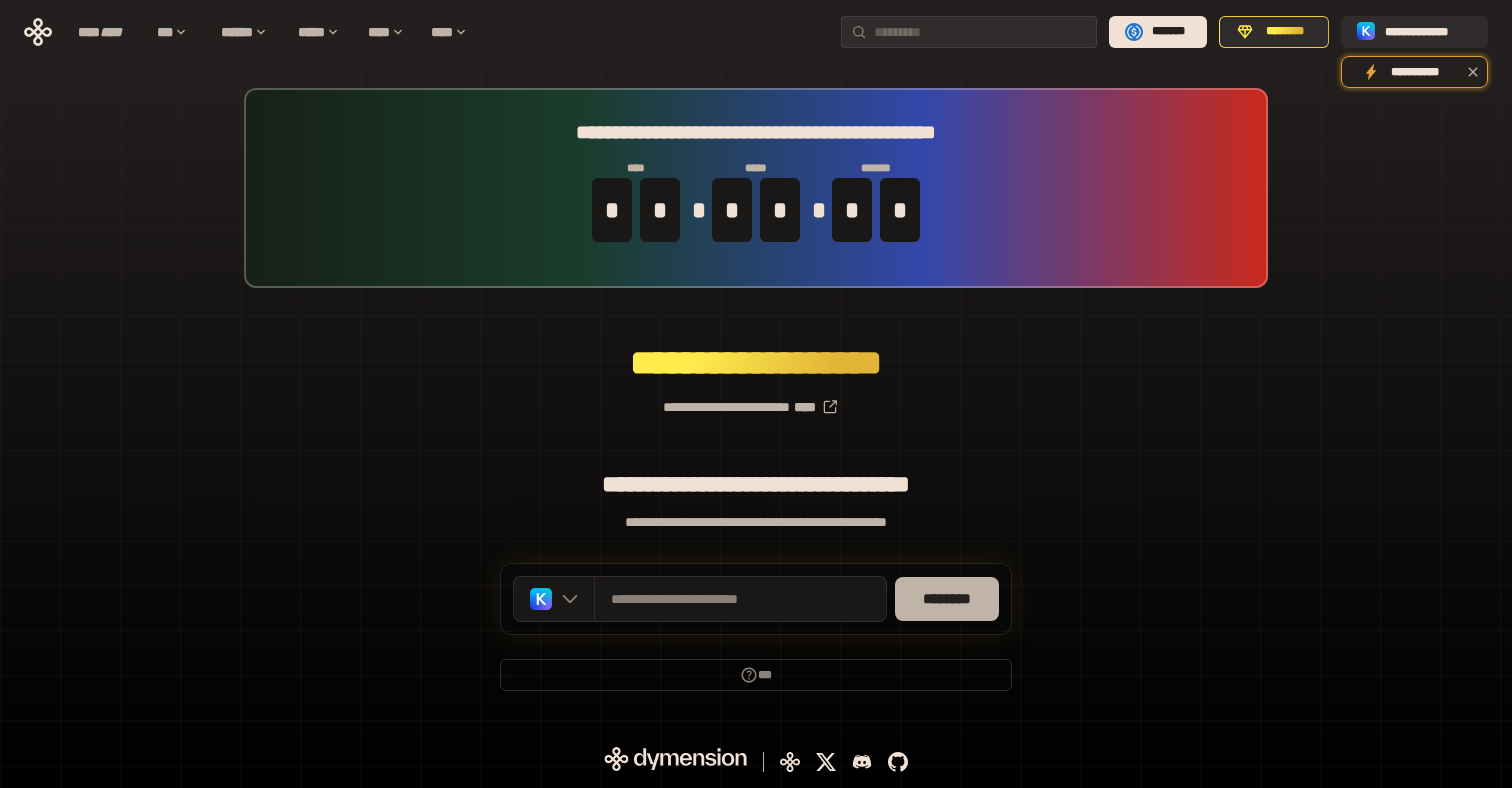 click on "********" at bounding box center (947, 599) 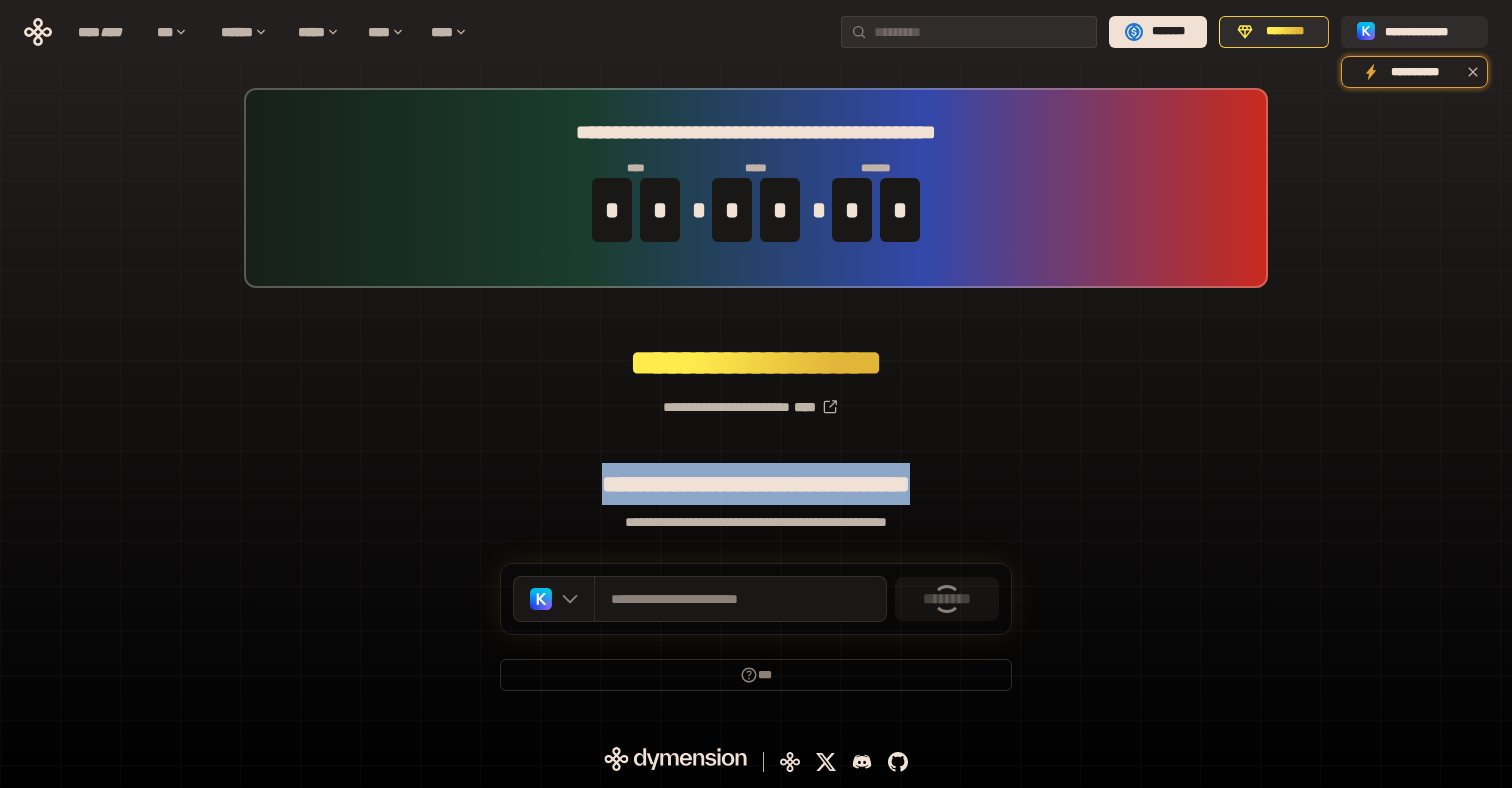 drag, startPoint x: 512, startPoint y: 466, endPoint x: 984, endPoint y: 530, distance: 476.3192 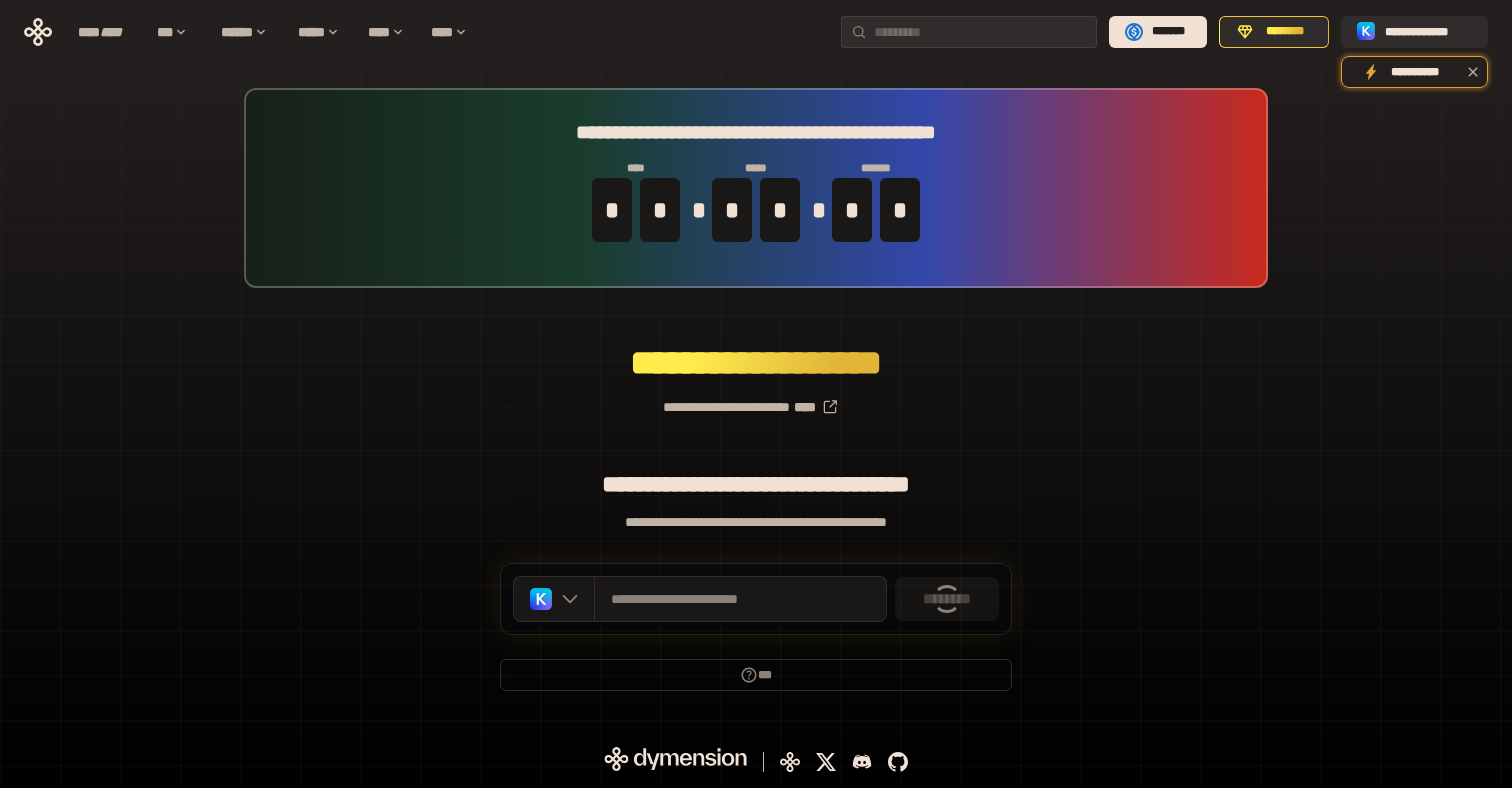click on "**********" at bounding box center [756, 399] 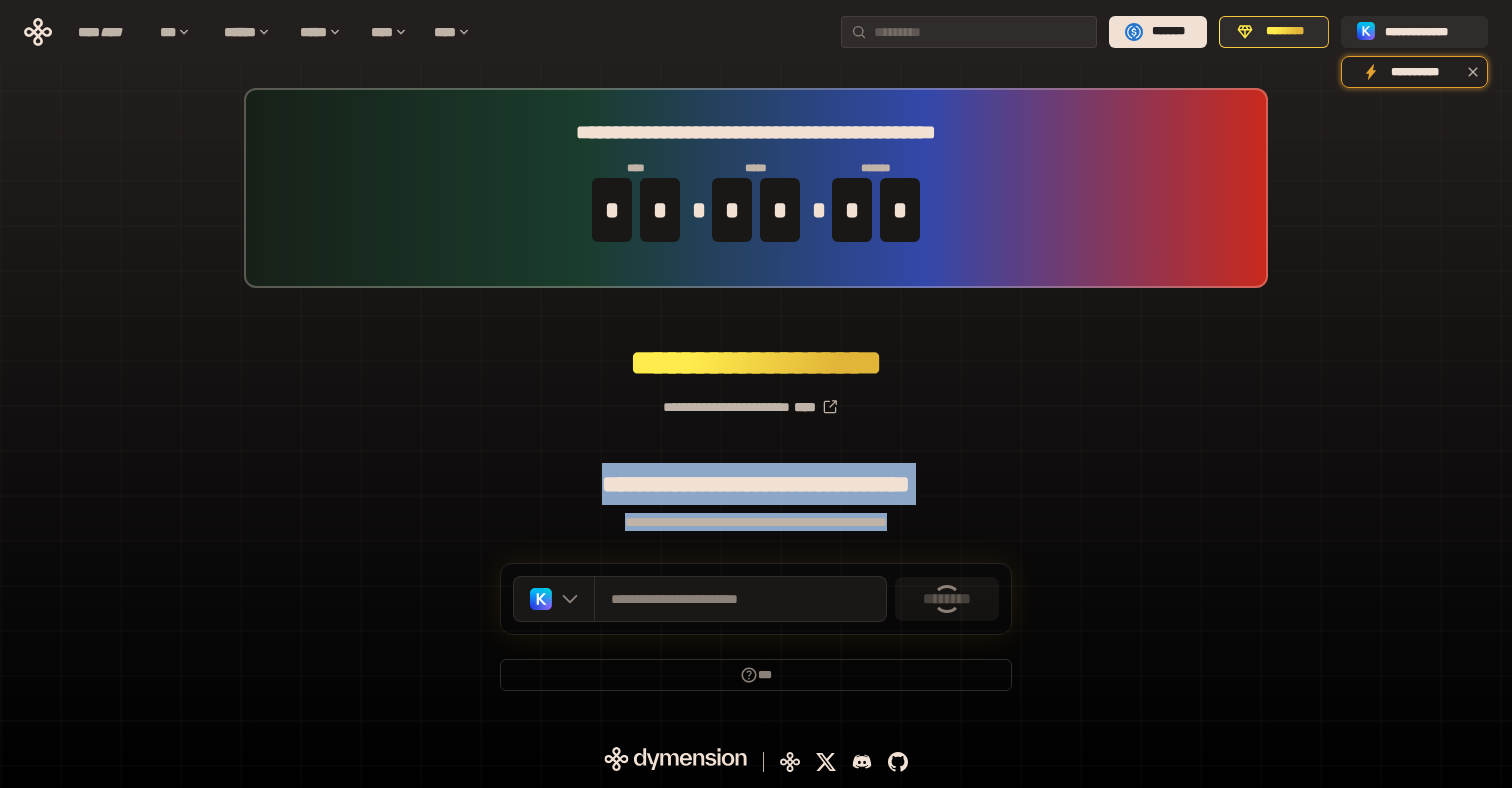 drag, startPoint x: 930, startPoint y: 525, endPoint x: 466, endPoint y: 476, distance: 466.5801 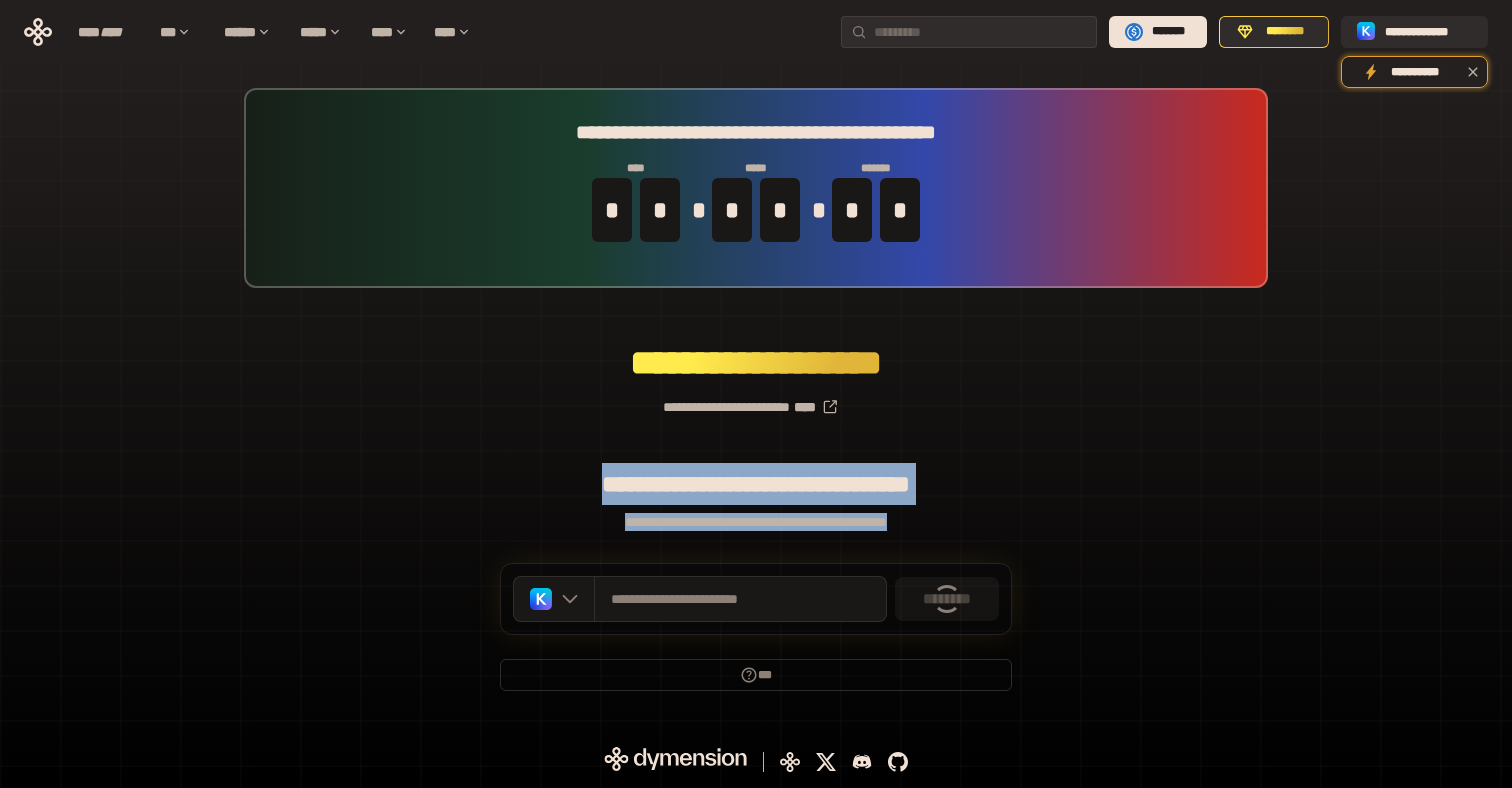 click on "**********" at bounding box center (756, 399) 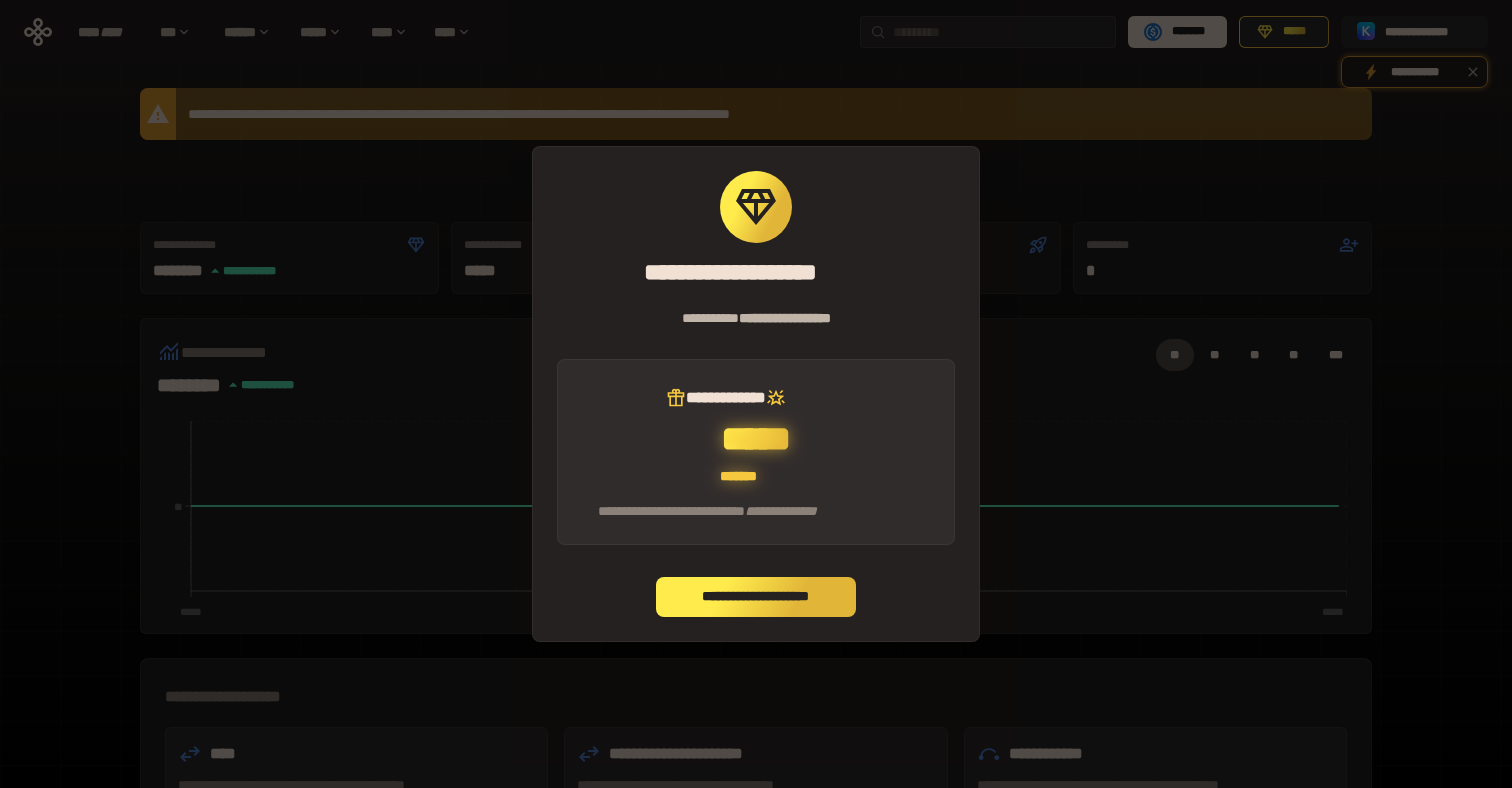 click on "**********" at bounding box center (756, 597) 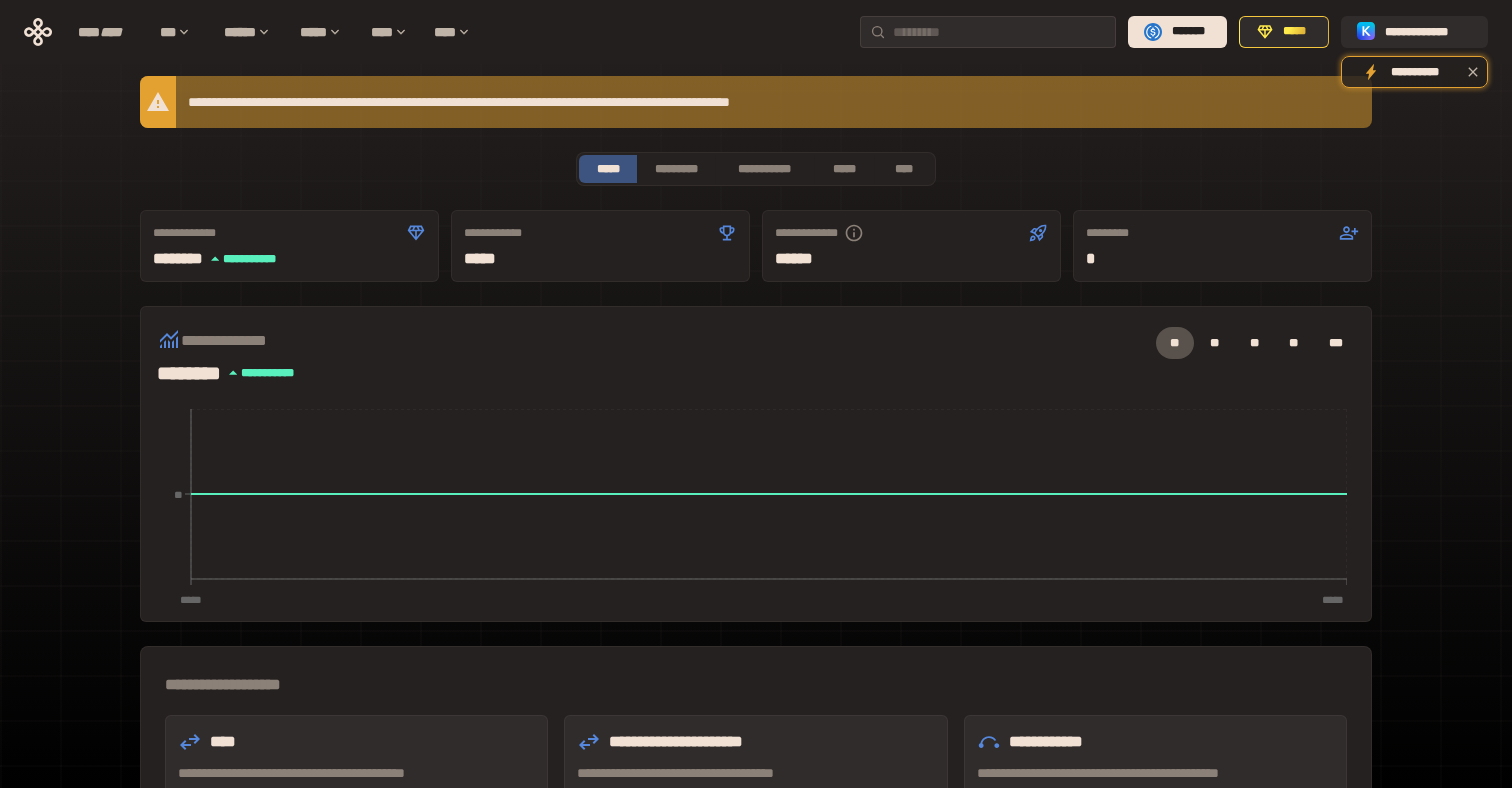 scroll, scrollTop: 0, scrollLeft: 0, axis: both 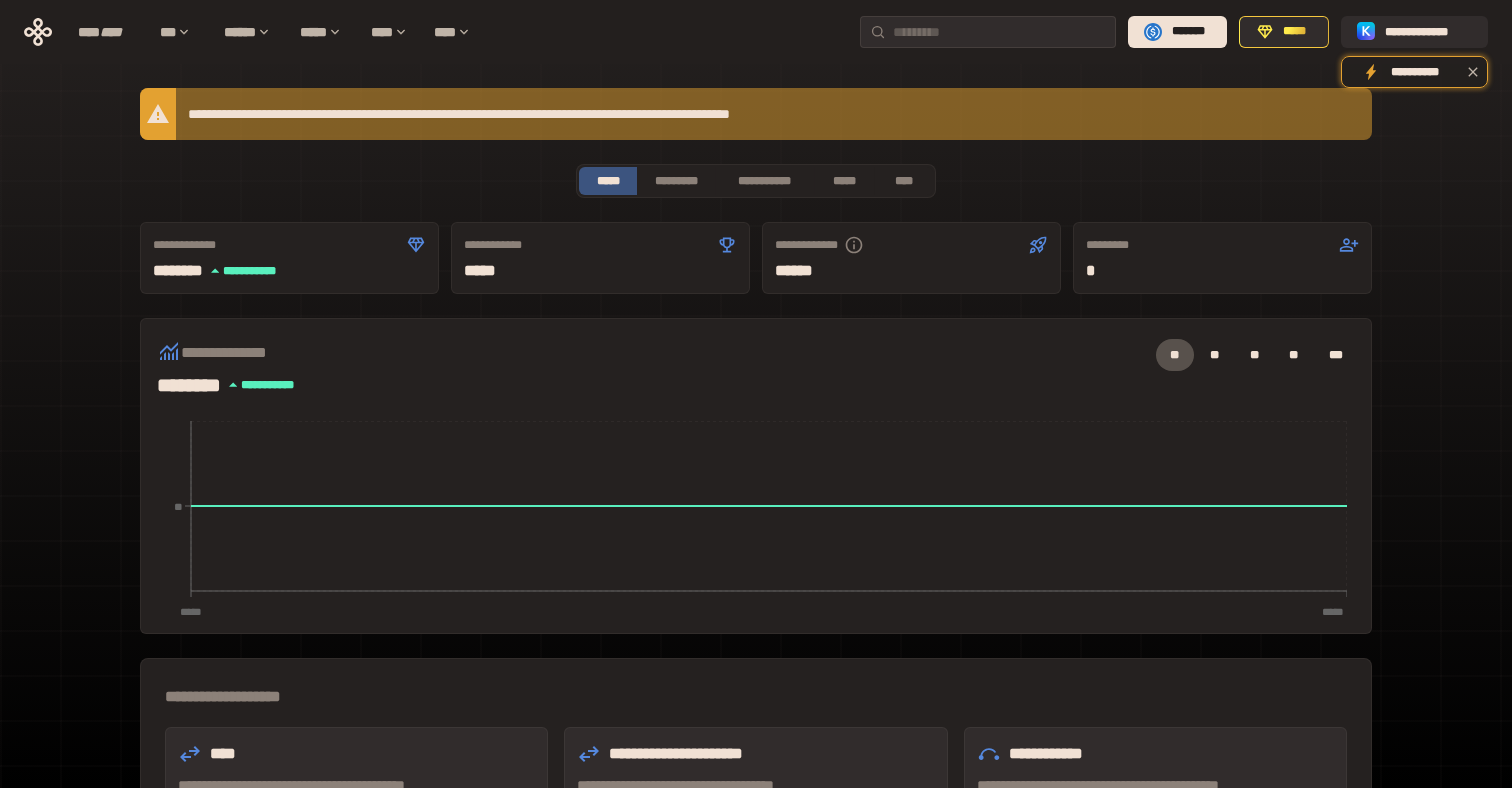 click on "**********" at bounding box center (756, 114) 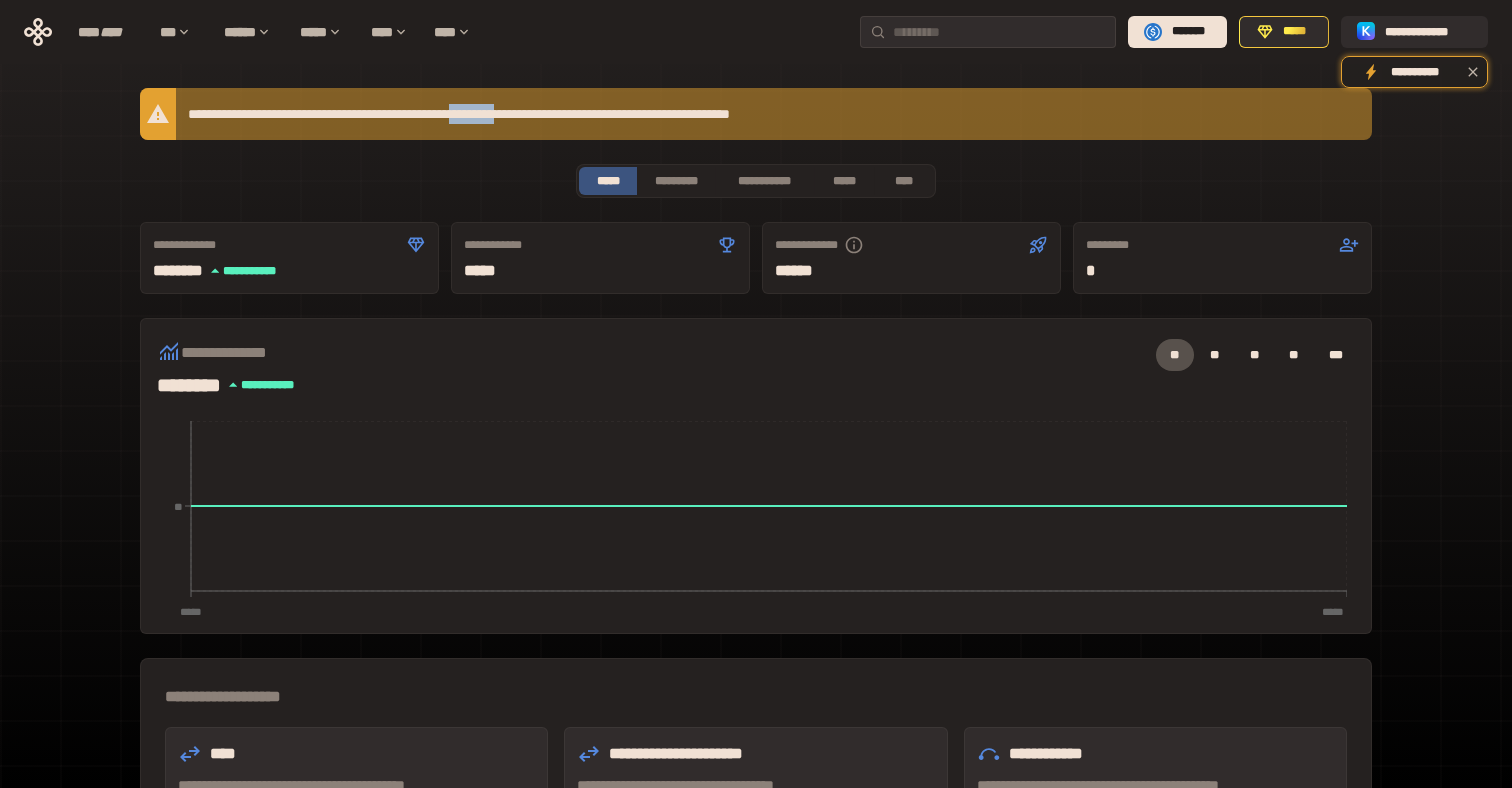 click on "**********" at bounding box center (756, 114) 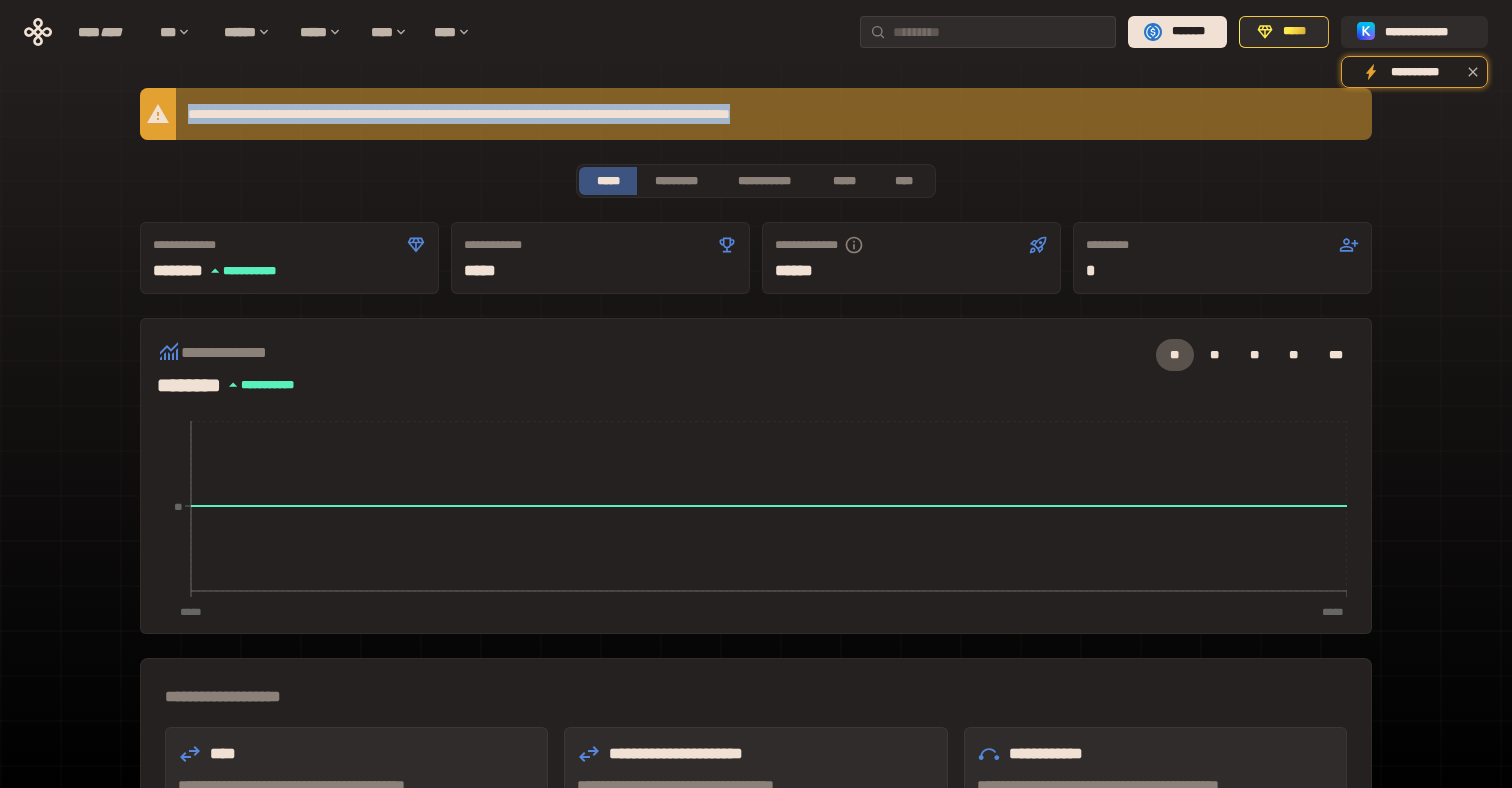 click on "**********" at bounding box center (756, 114) 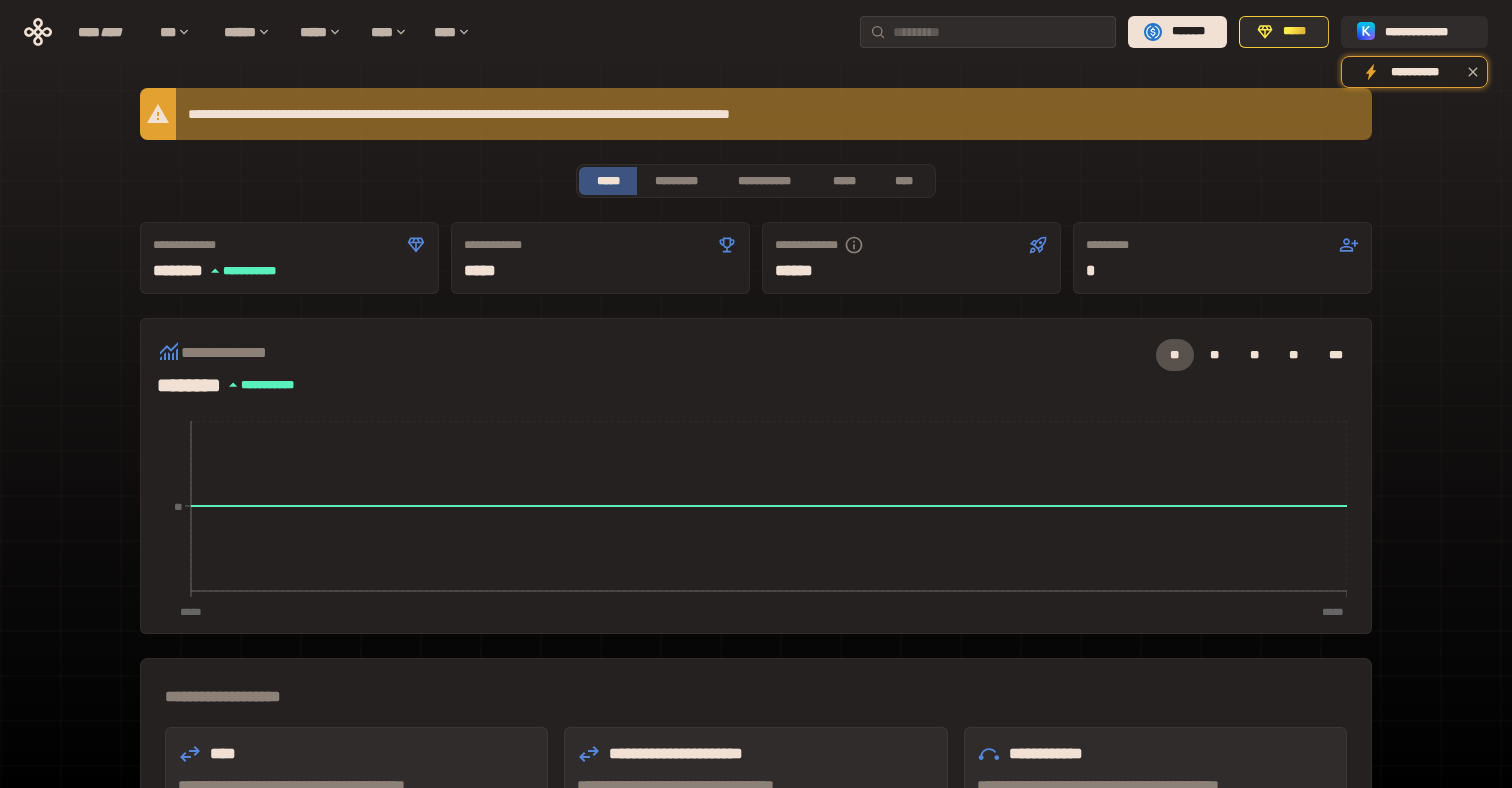 click on "**********" at bounding box center (756, 114) 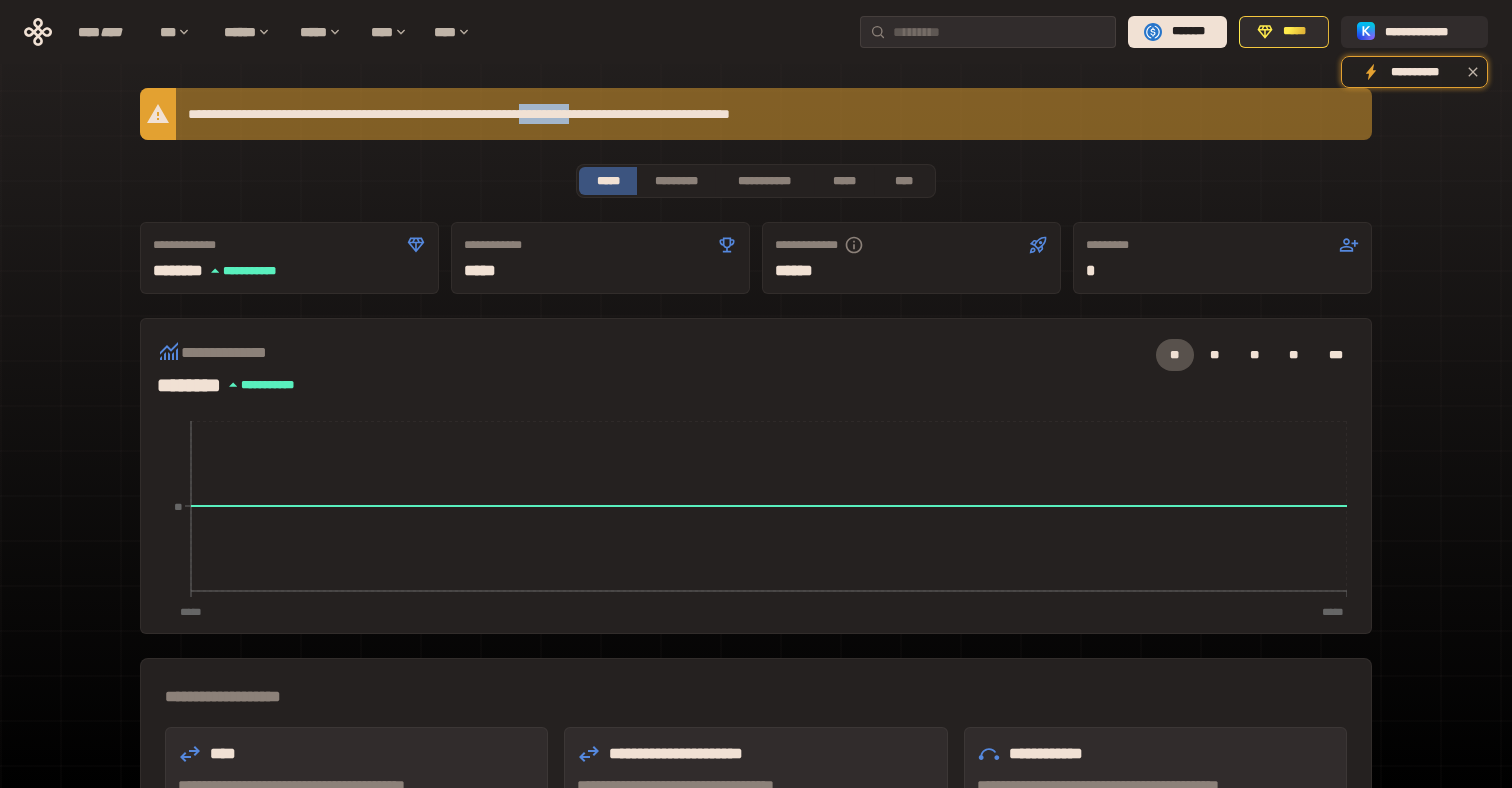 click on "**********" at bounding box center [756, 114] 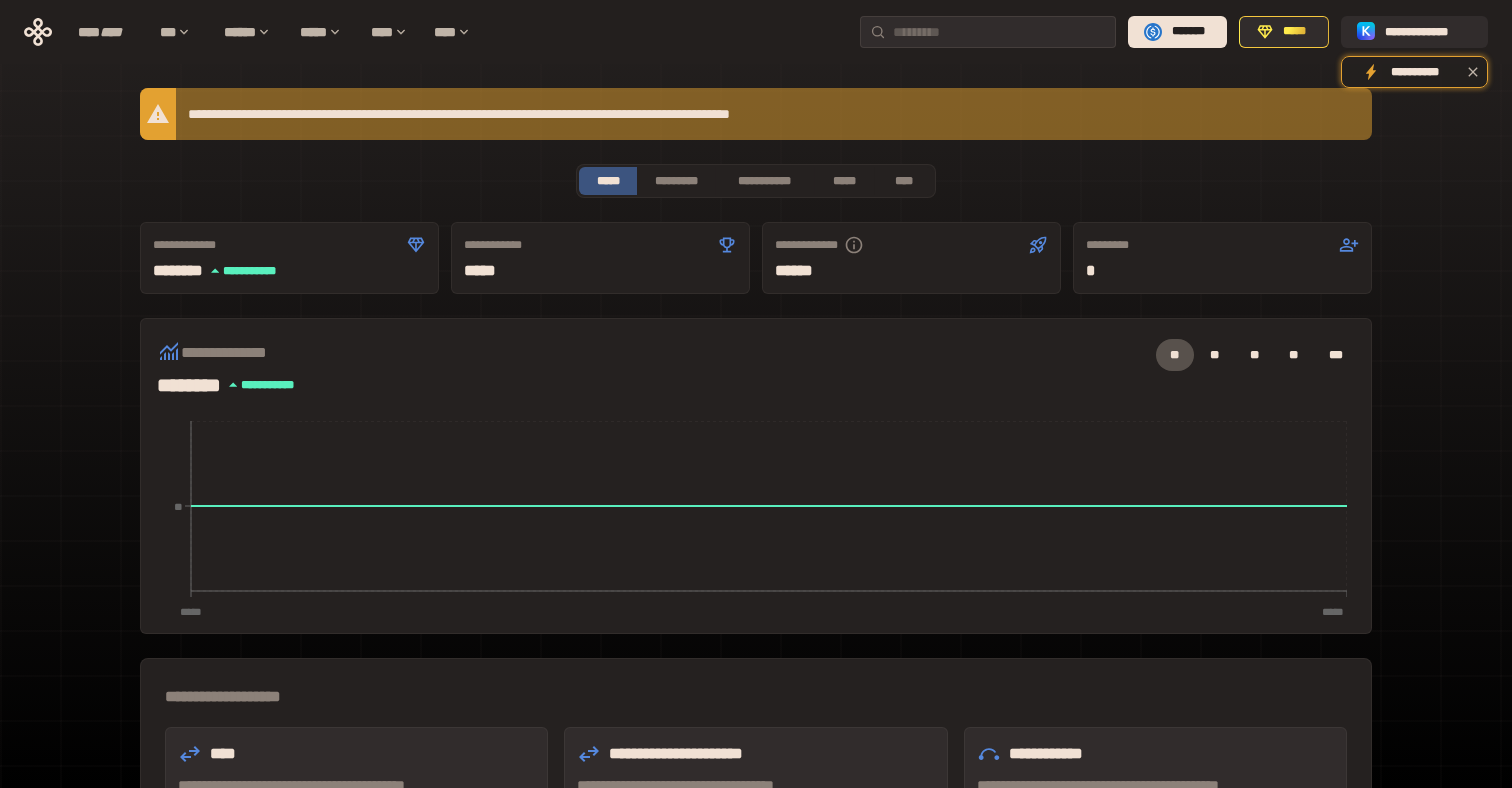 click on "**********" at bounding box center [756, 114] 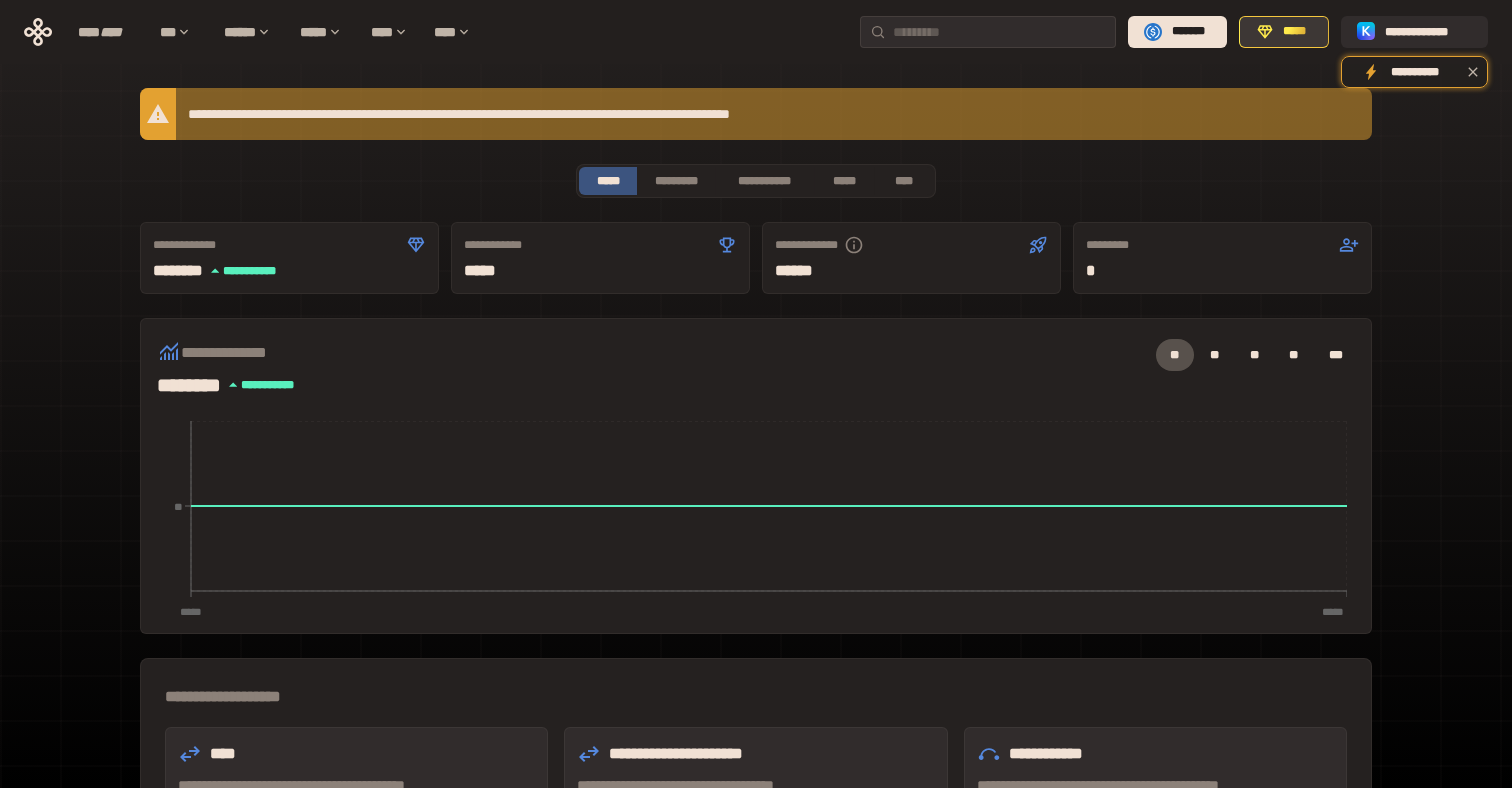 click on "*****" at bounding box center [1295, 32] 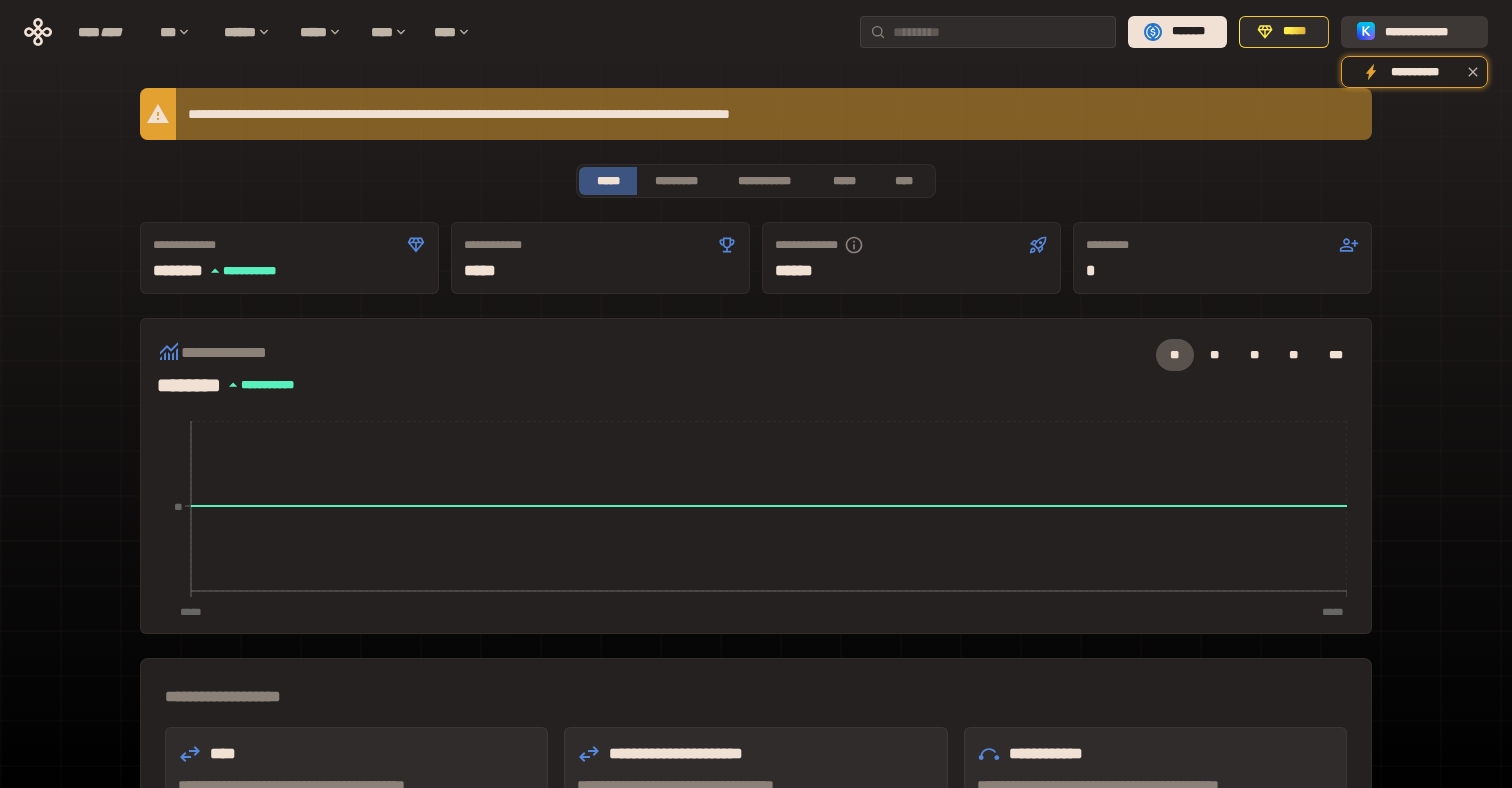 click on "**********" at bounding box center [1428, 32] 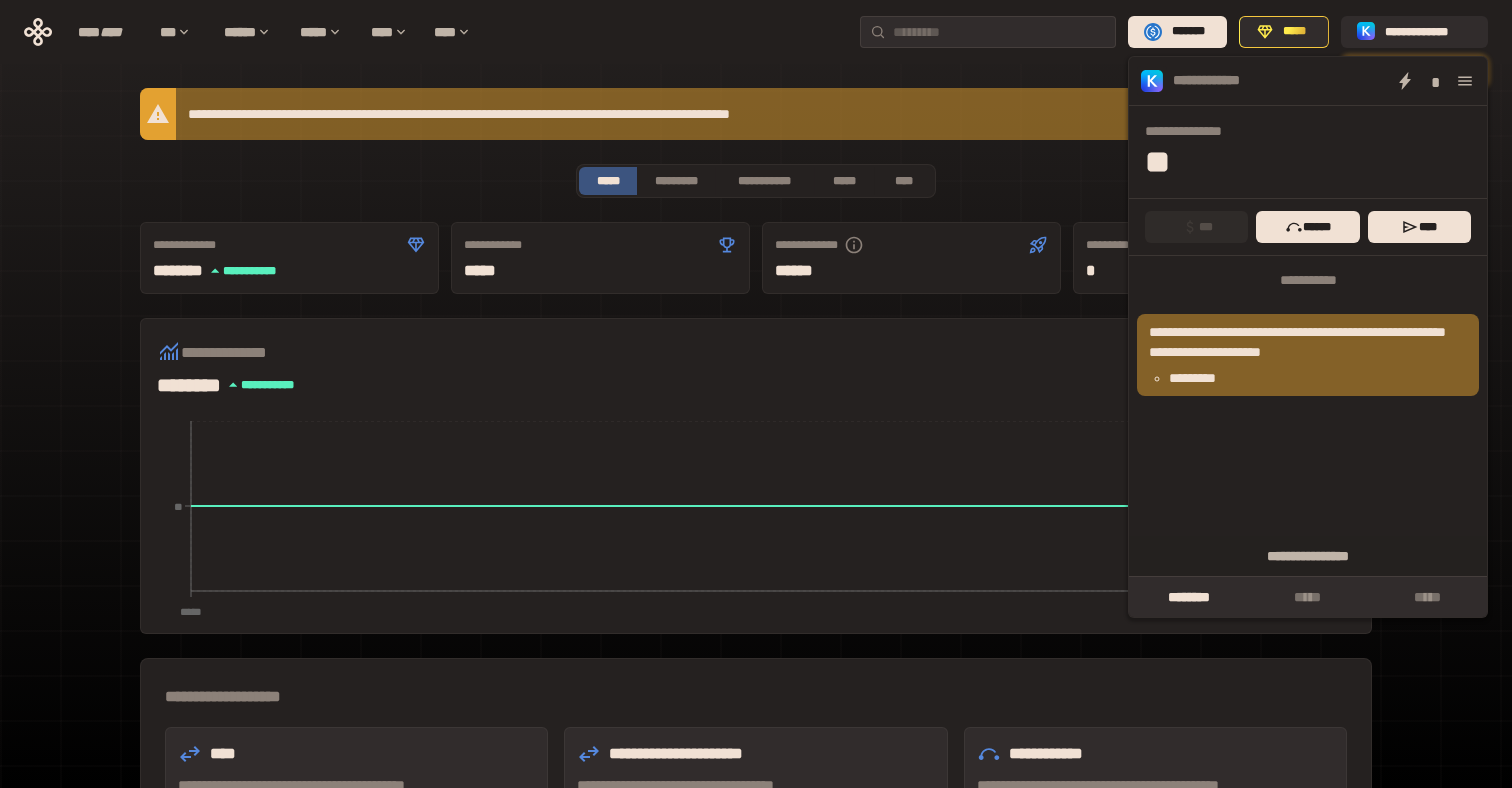 click 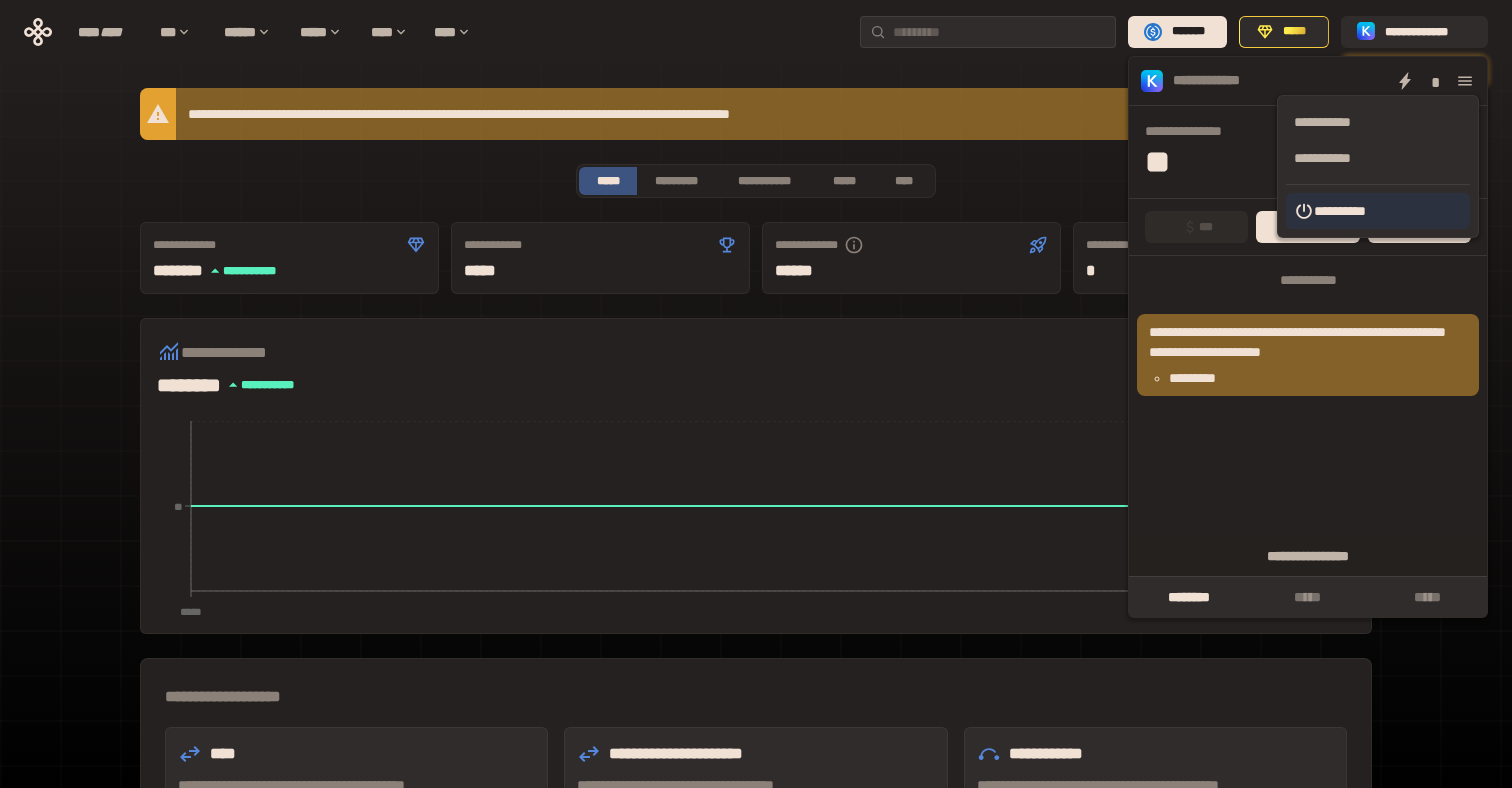 click on "**********" at bounding box center (1378, 211) 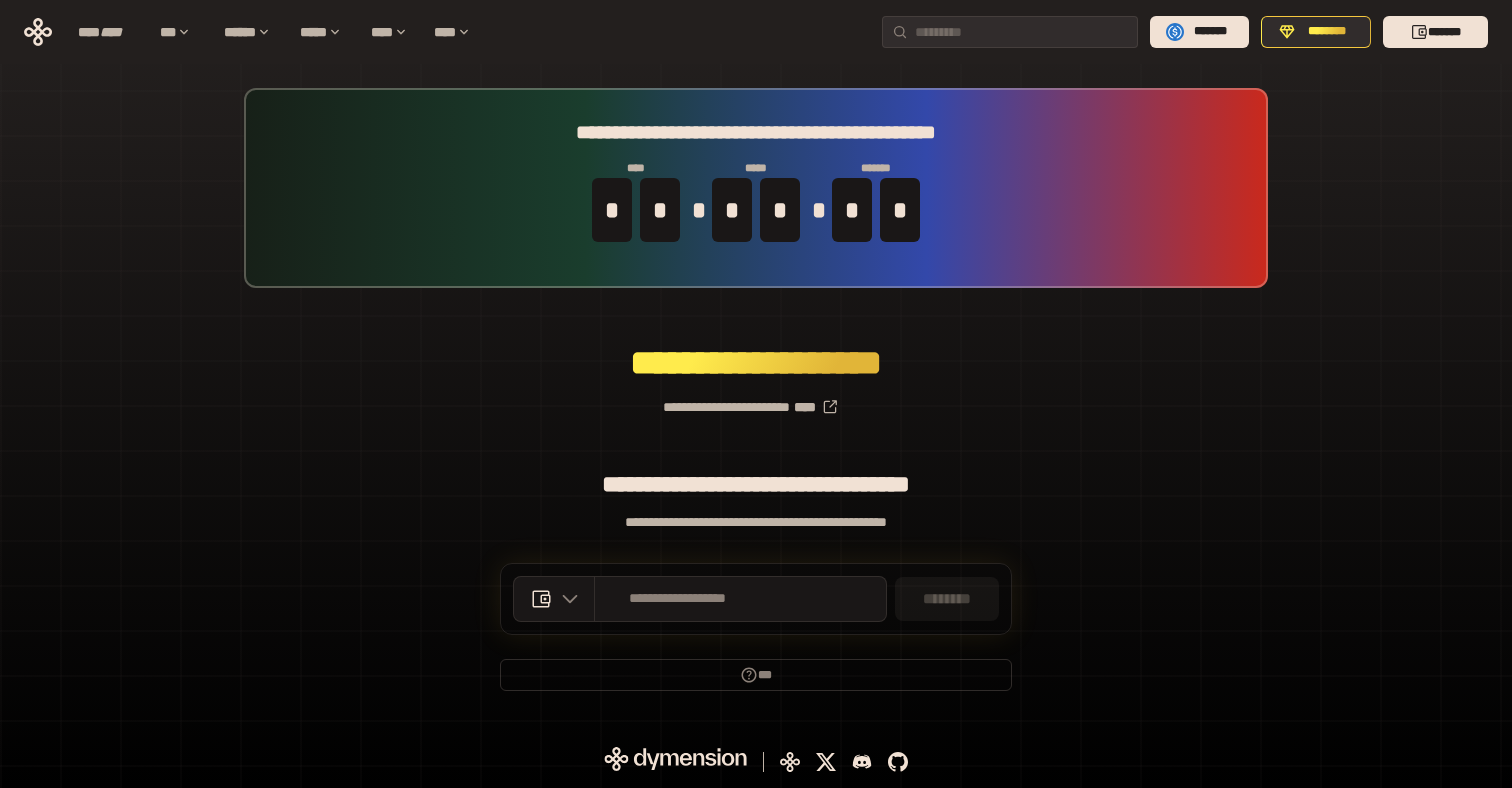 click on "**** ****   ***   ******   *****   ****   ****   ******* ******** *******" at bounding box center (756, 32) 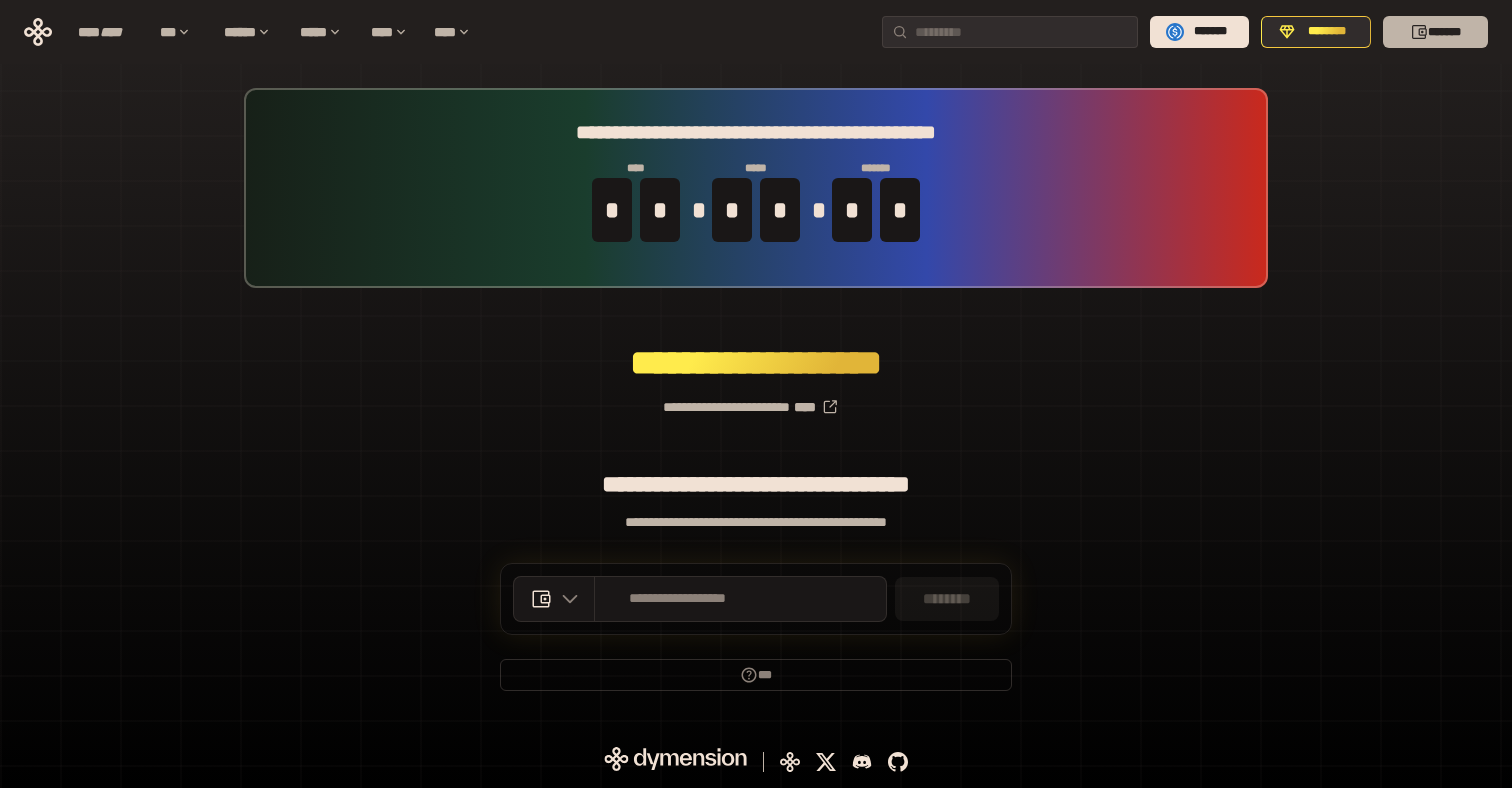 click on "*******" at bounding box center [1435, 32] 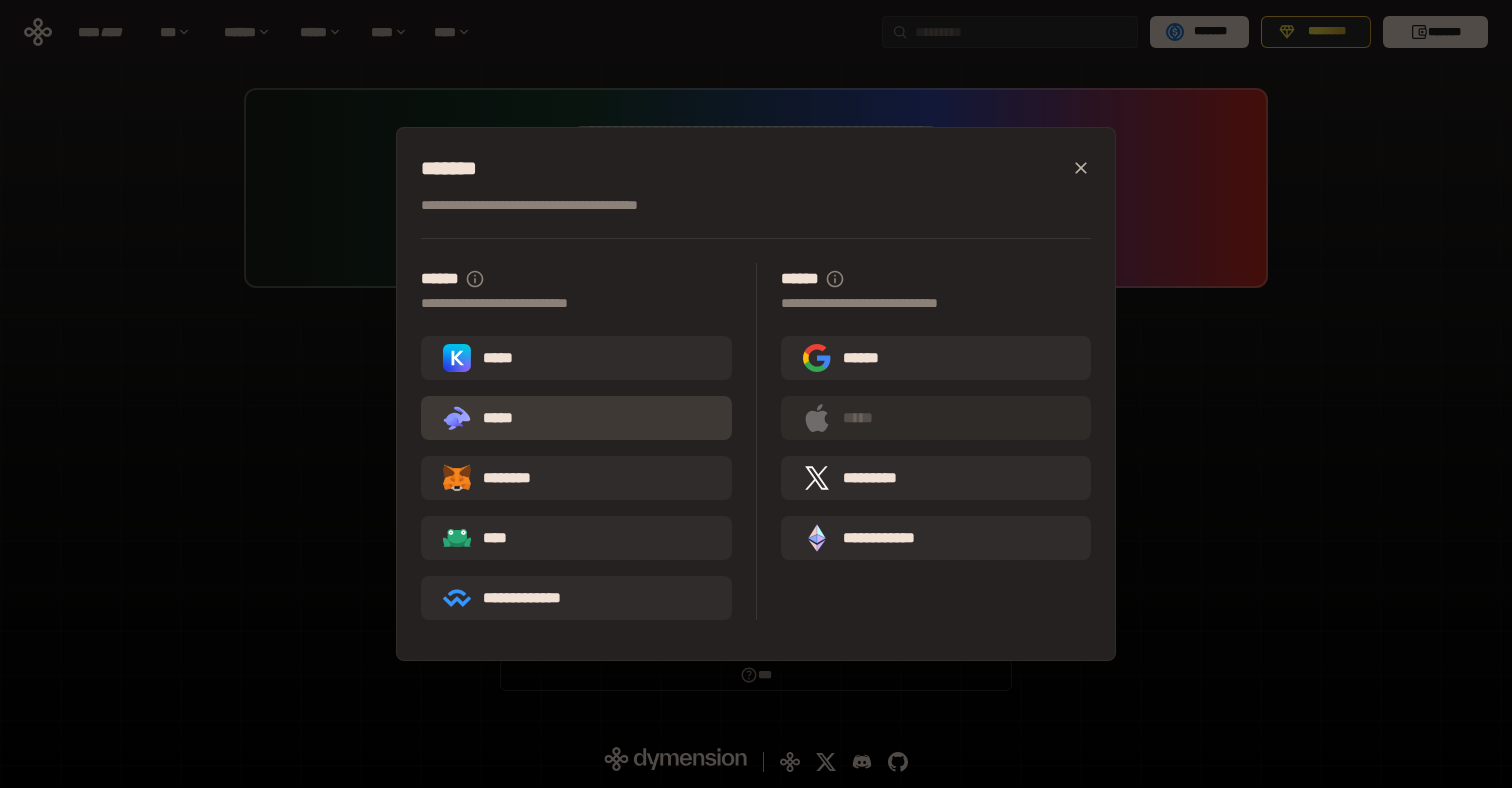 click on ".st0{fill:url(#SVGID_1_);}
.st1{fill-rule:evenodd;clip-rule:evenodd;fill:url(#SVGID_00000161597173617360504640000012432366591255278478_);}
.st2{fill-rule:evenodd;clip-rule:evenodd;fill:url(#SVGID_00000021803777515098205300000017382971856690286485_);}
.st3{fill:url(#SVGID_00000031192219548086493050000012287181694732331425_);}
*****" at bounding box center [576, 418] 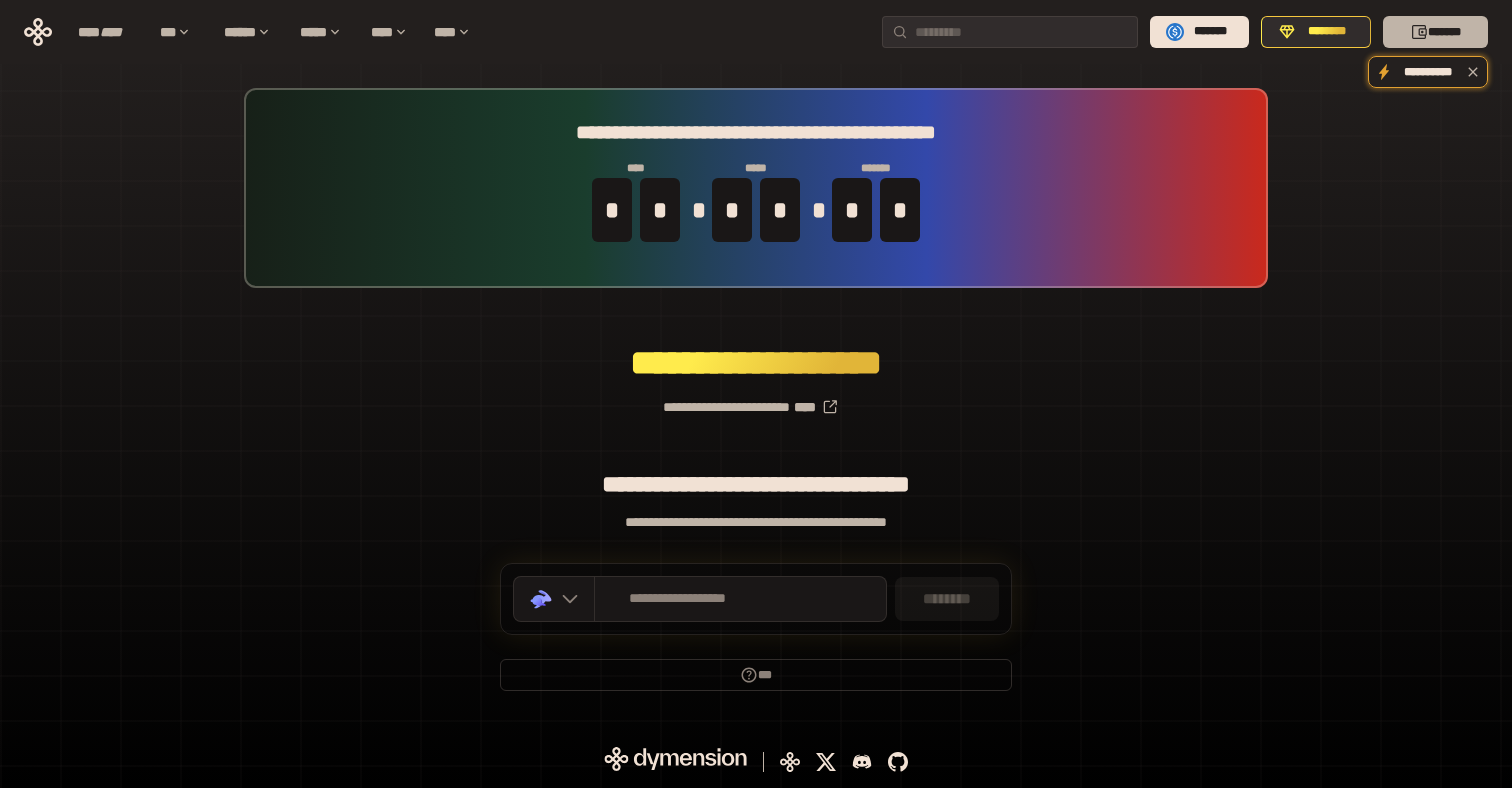 click on "*******" at bounding box center [1435, 32] 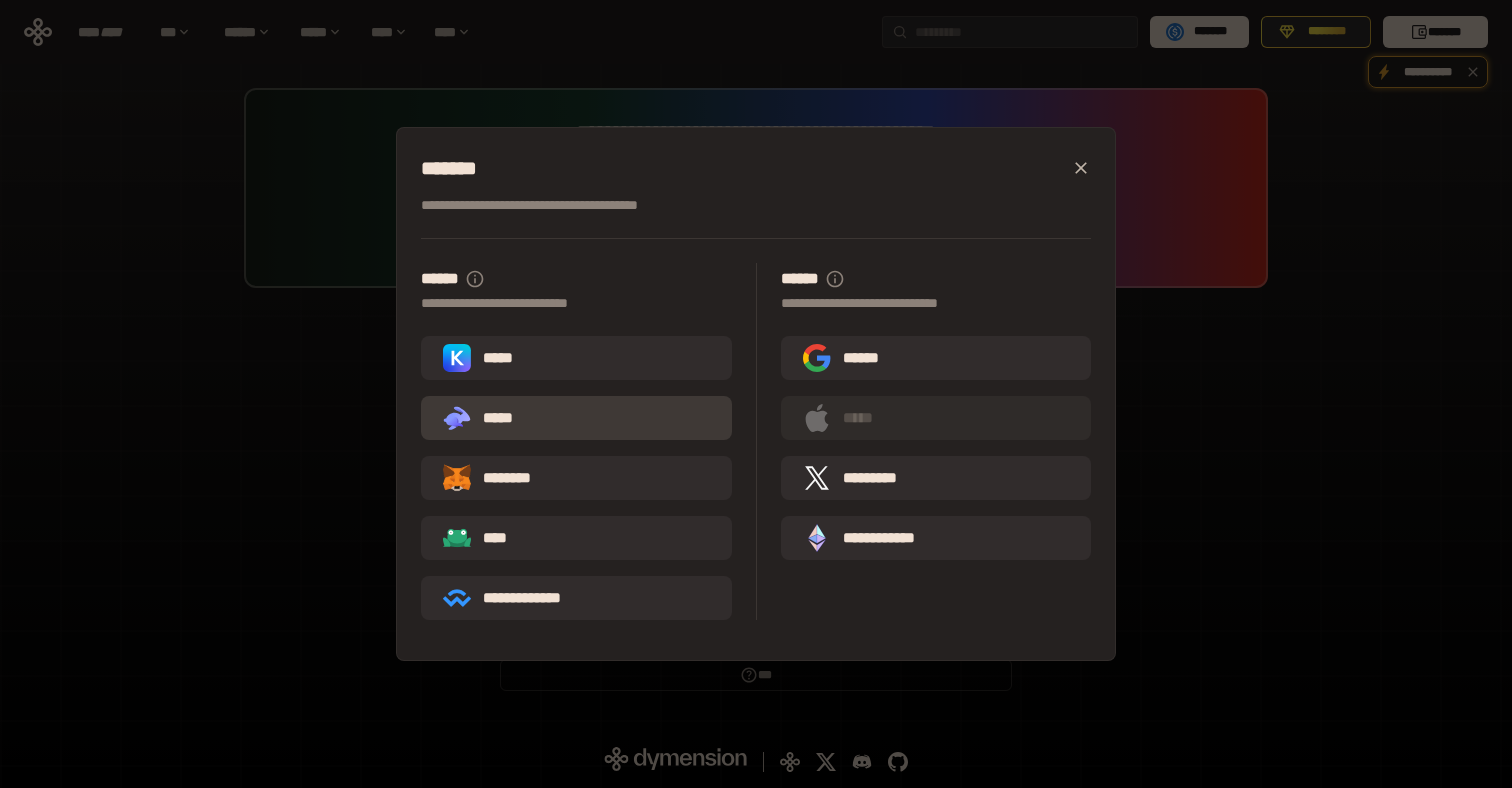 click on ".st0{fill:url(#SVGID_1_);}
.st1{fill-rule:evenodd;clip-rule:evenodd;fill:url(#SVGID_00000161597173617360504640000012432366591255278478_);}
.st2{fill-rule:evenodd;clip-rule:evenodd;fill:url(#SVGID_00000021803777515098205300000017382971856690286485_);}
.st3{fill:url(#SVGID_00000031192219548086493050000012287181694732331425_);}
*****" at bounding box center (486, 418) 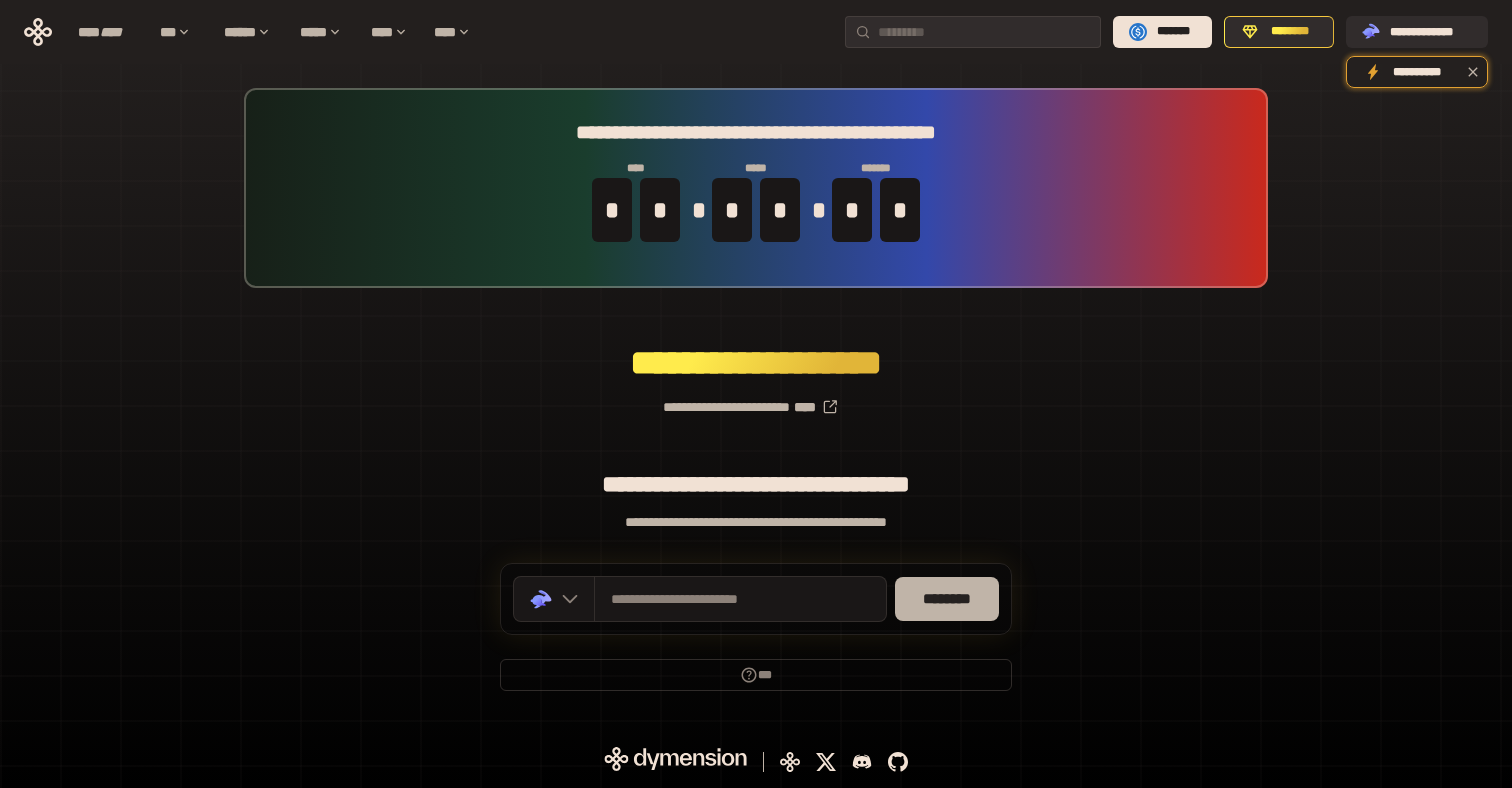 click on "********" at bounding box center [947, 599] 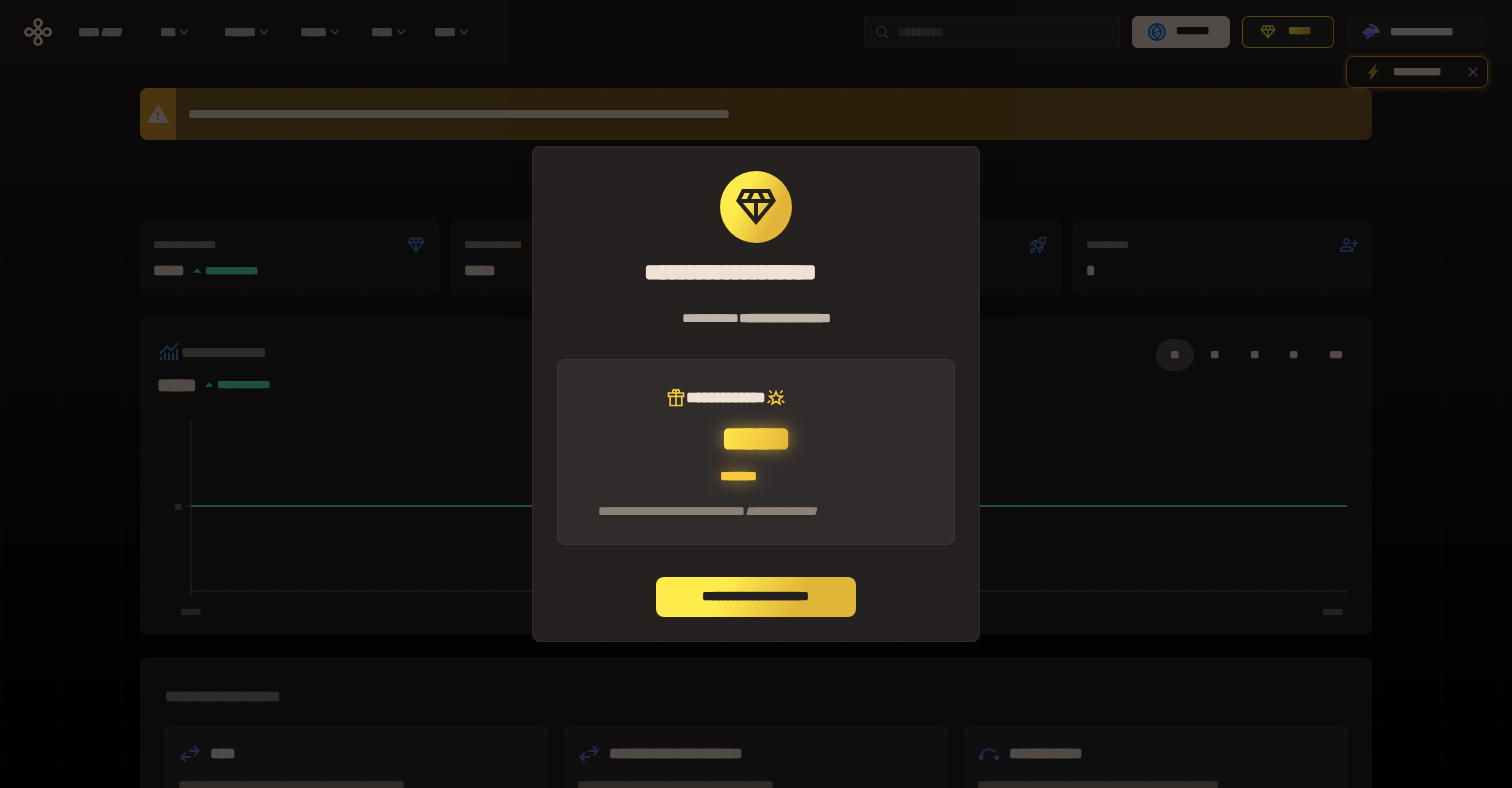 click on "**********" at bounding box center (756, 597) 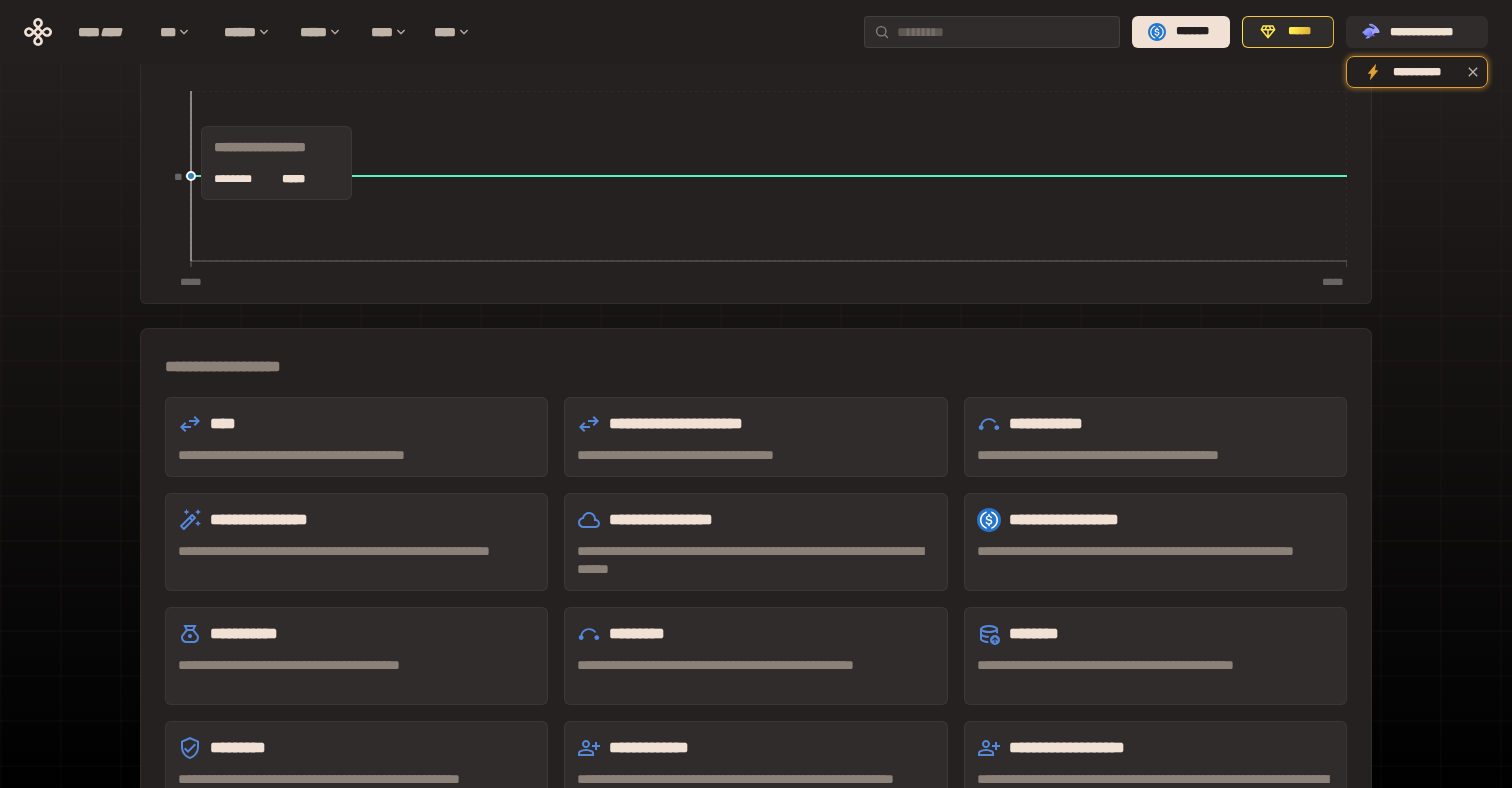 scroll, scrollTop: 478, scrollLeft: 0, axis: vertical 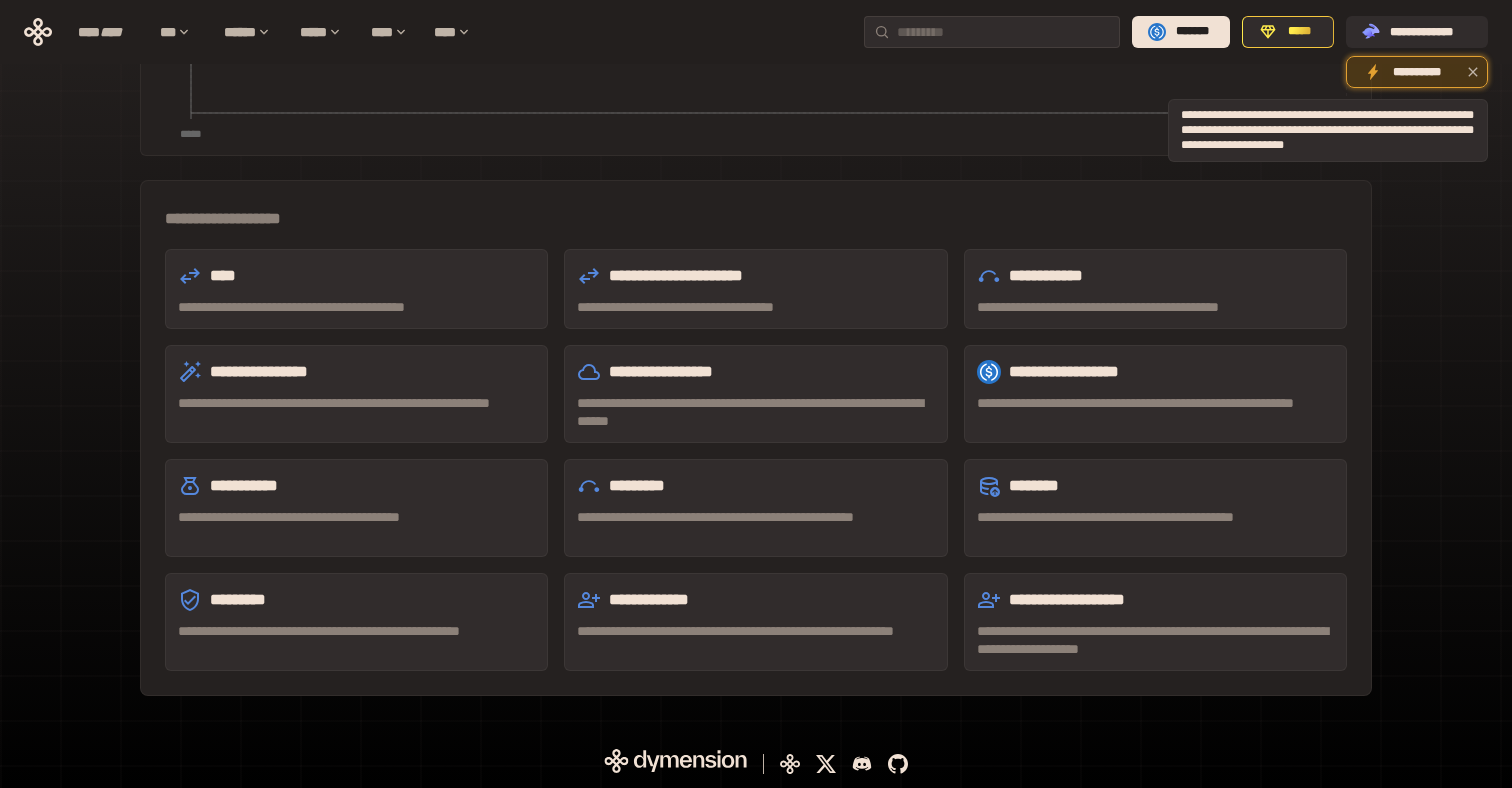 drag, startPoint x: 1448, startPoint y: 71, endPoint x: 1476, endPoint y: 65, distance: 28.635643 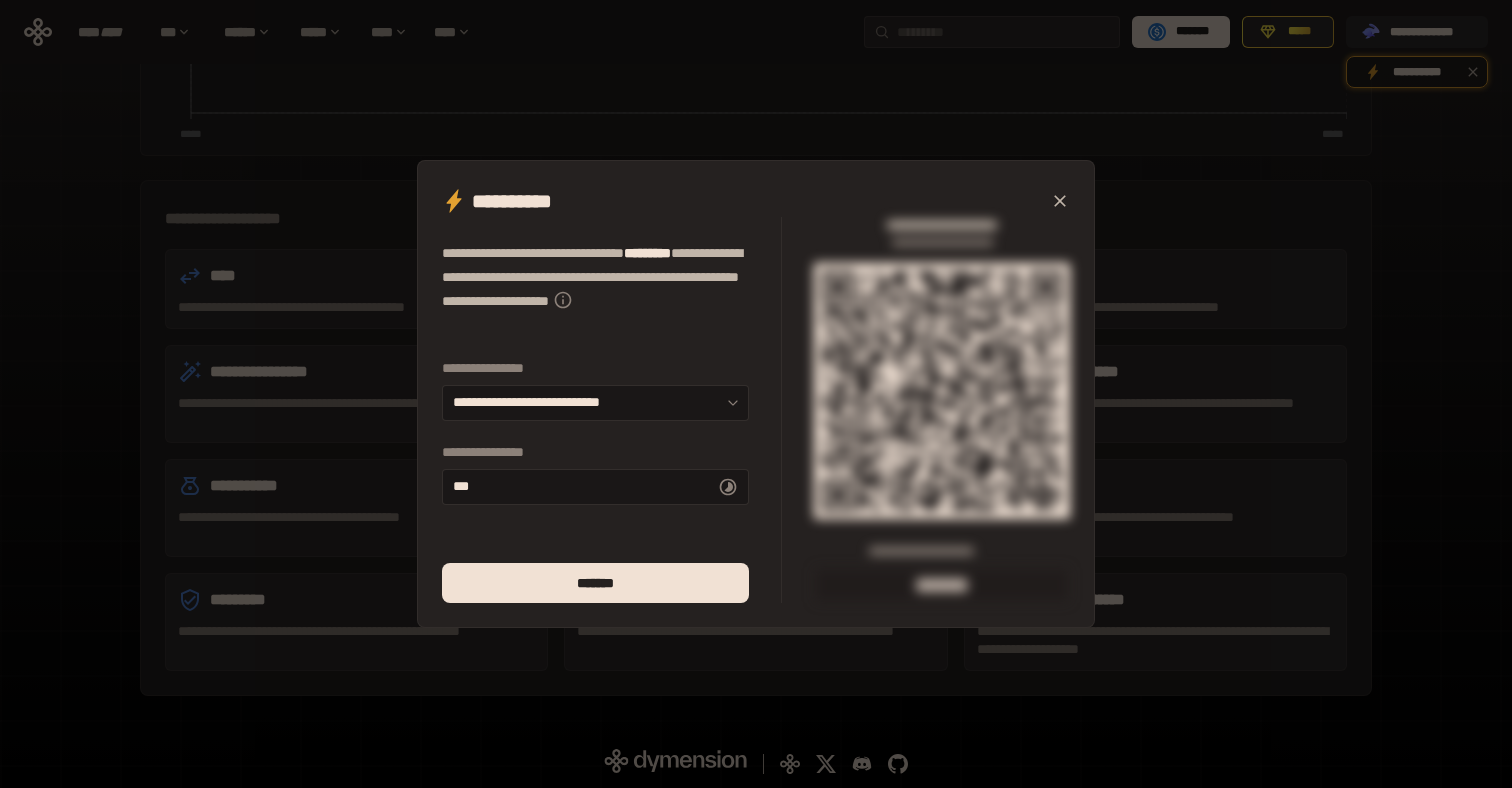 click 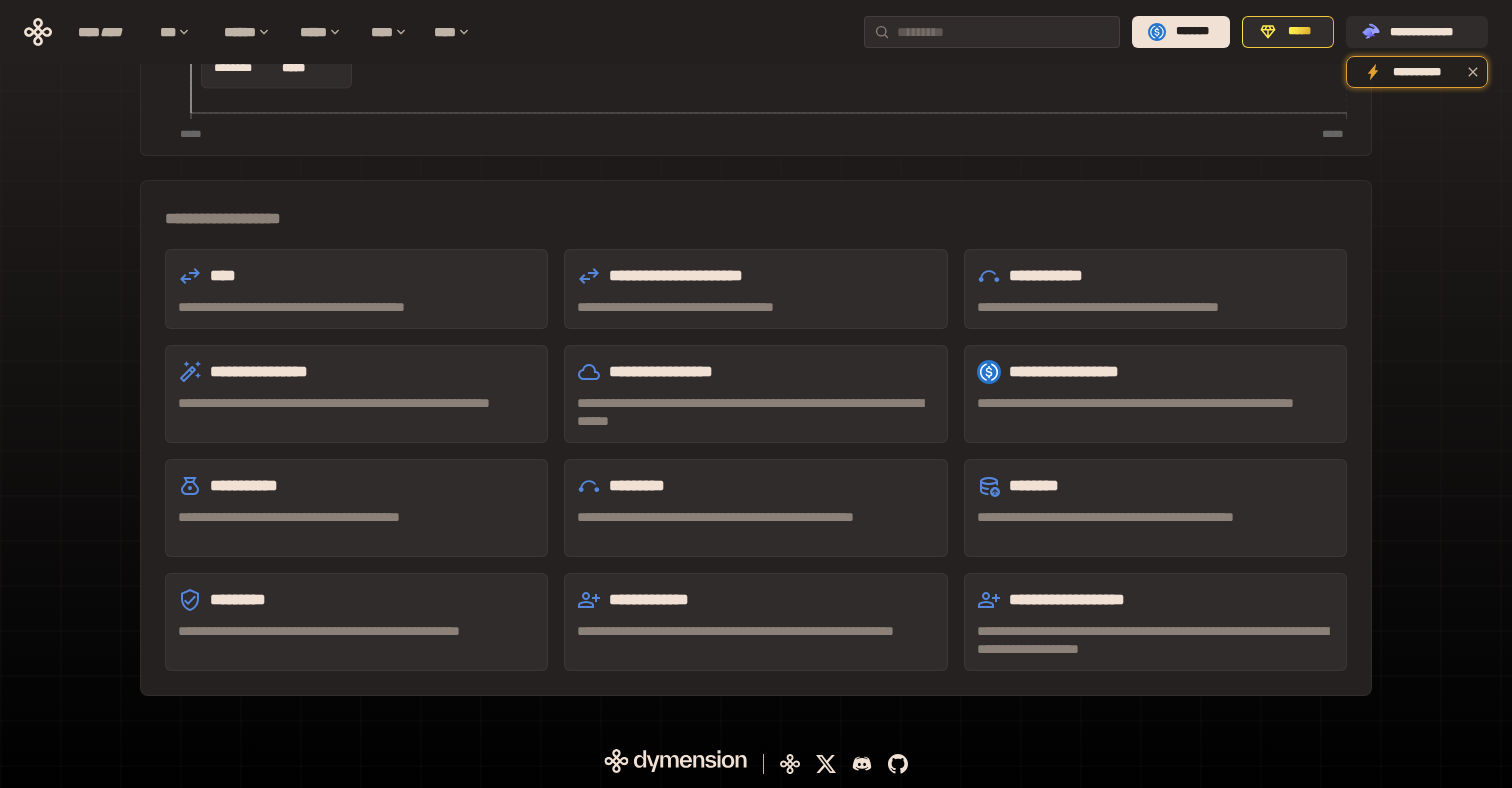 scroll, scrollTop: 0, scrollLeft: 0, axis: both 